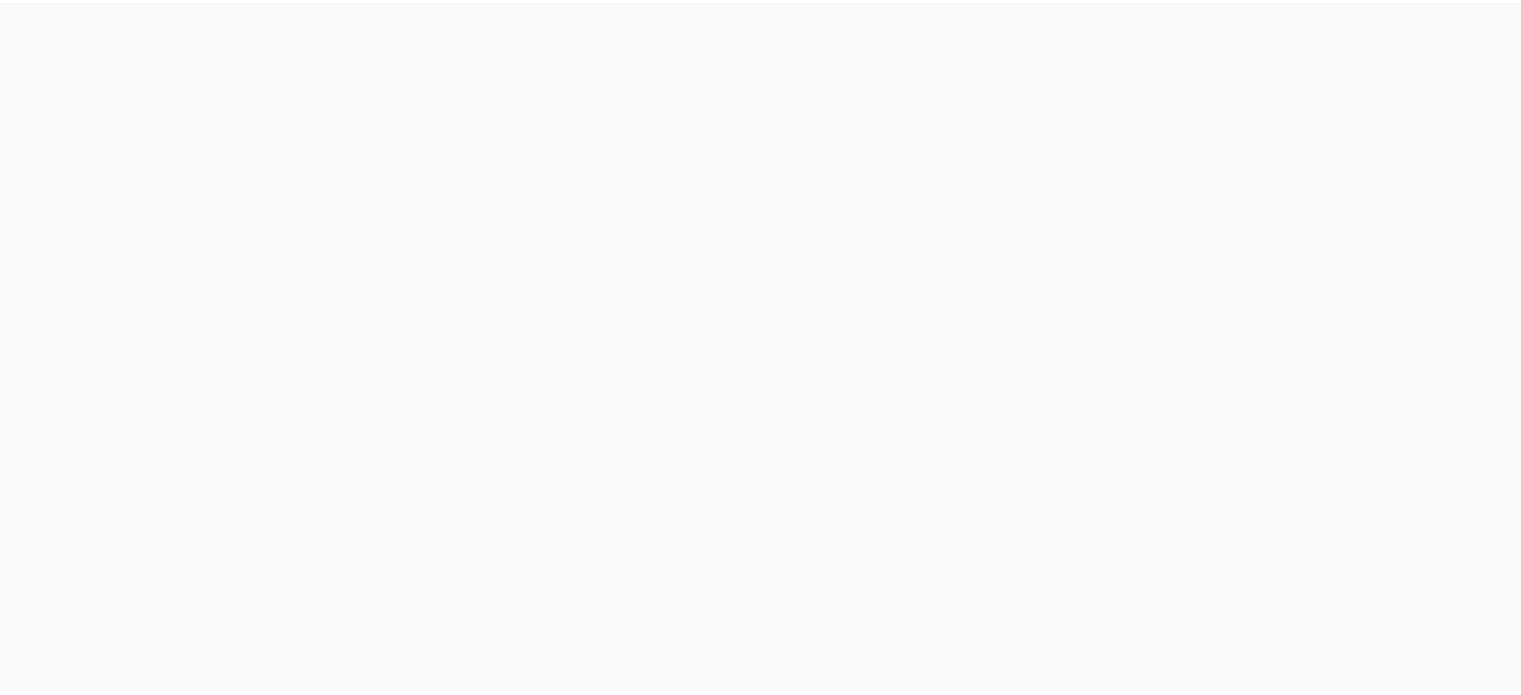 scroll, scrollTop: 0, scrollLeft: 0, axis: both 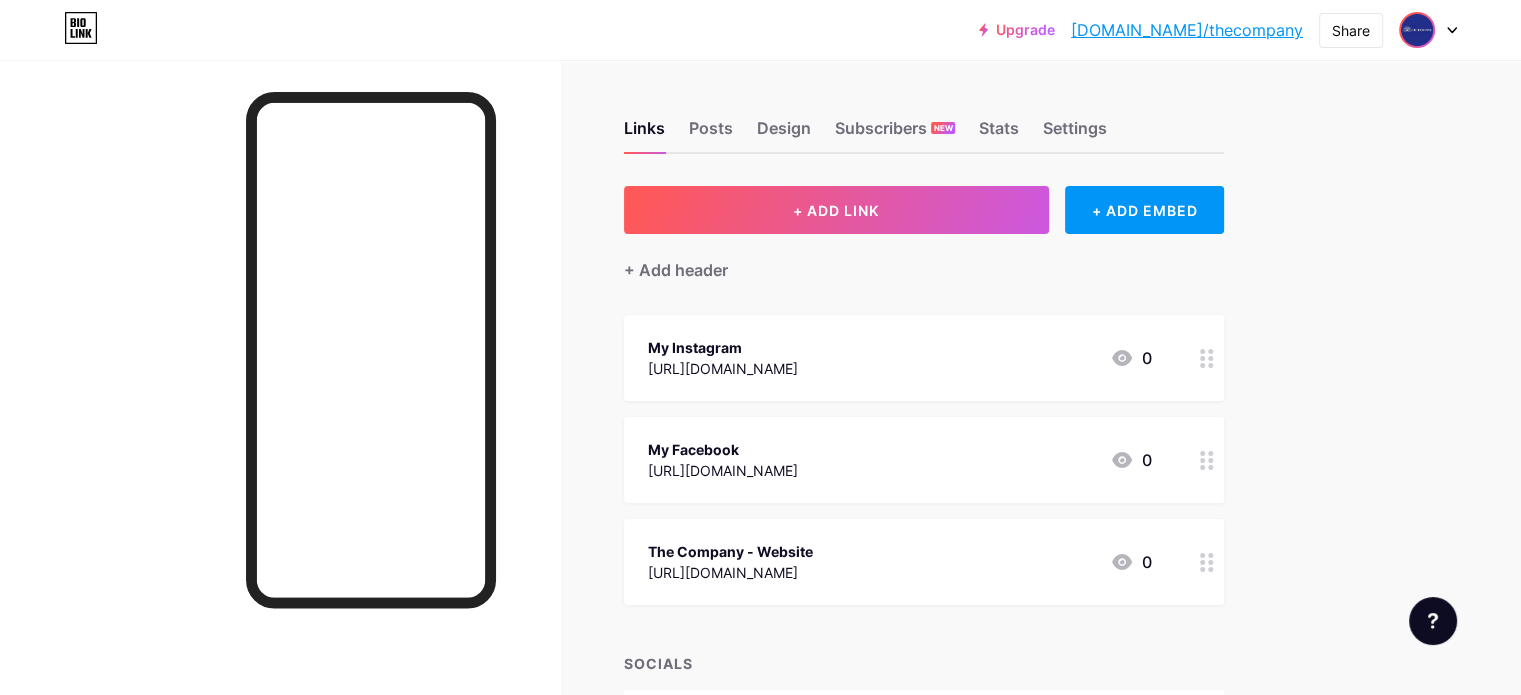 click at bounding box center [1417, 30] 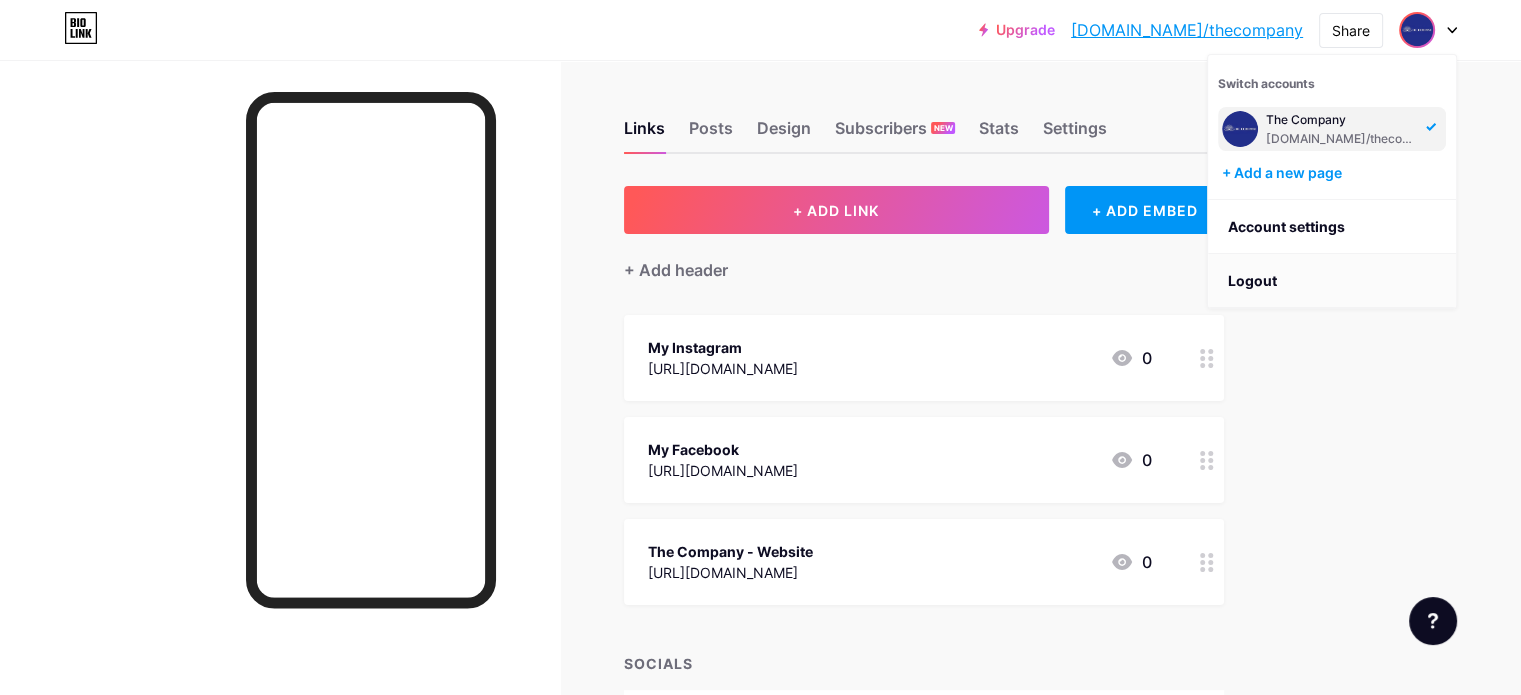 click on "Logout" at bounding box center [1332, 281] 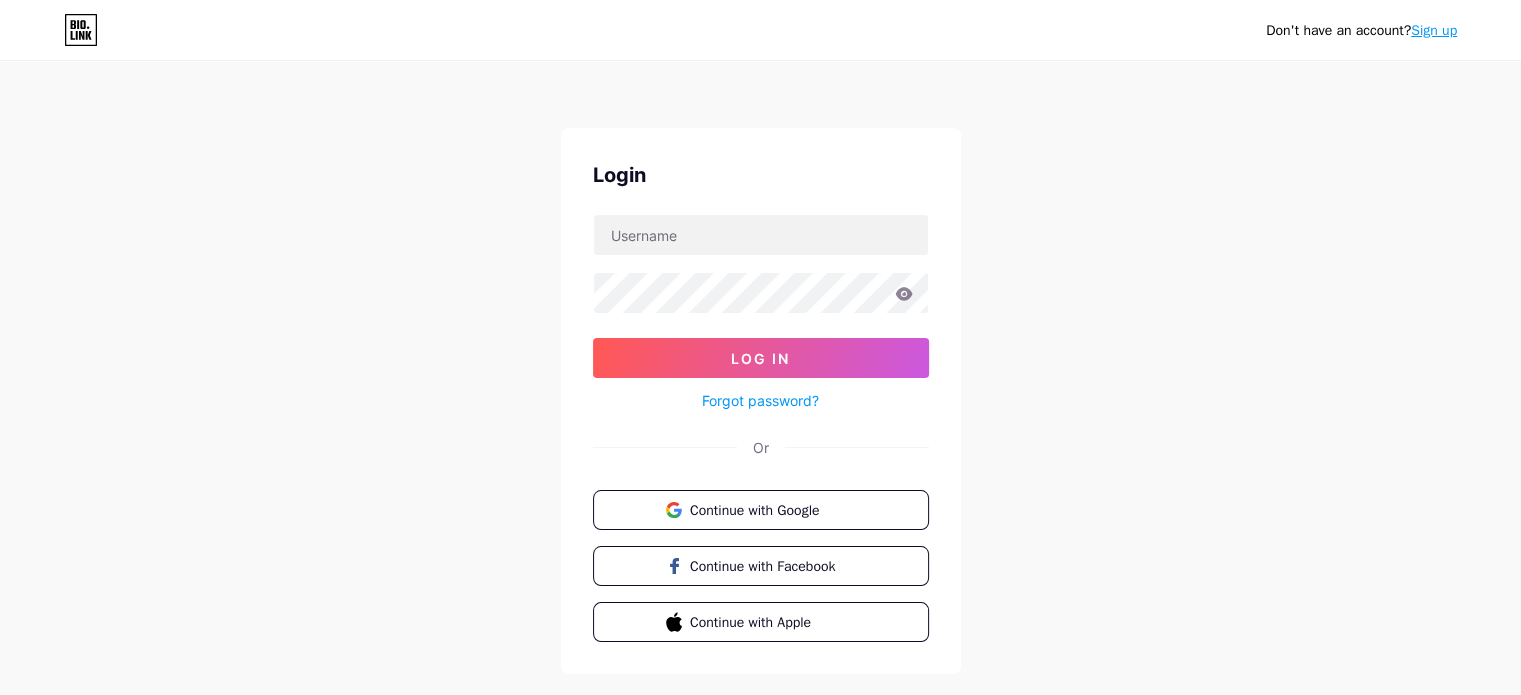 click on "Sign up" at bounding box center [1434, 30] 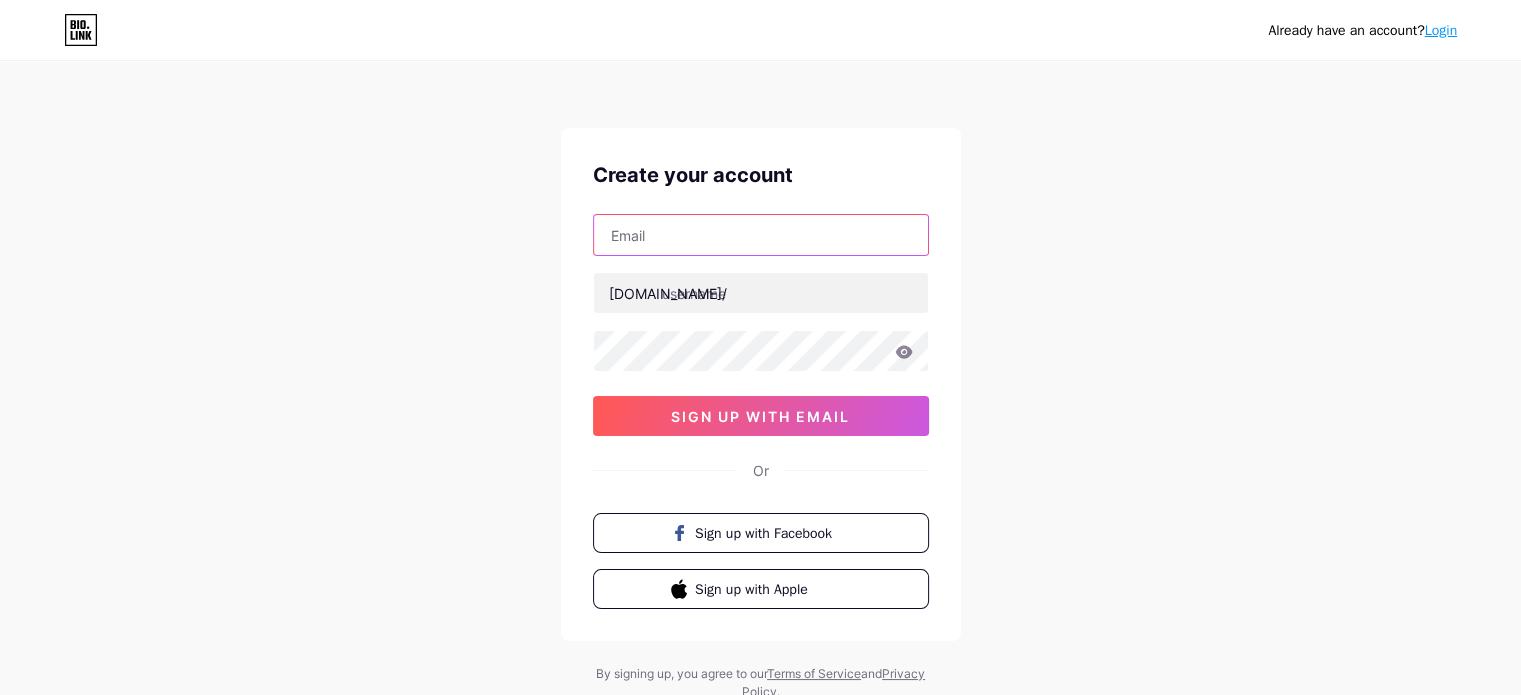 click at bounding box center [761, 235] 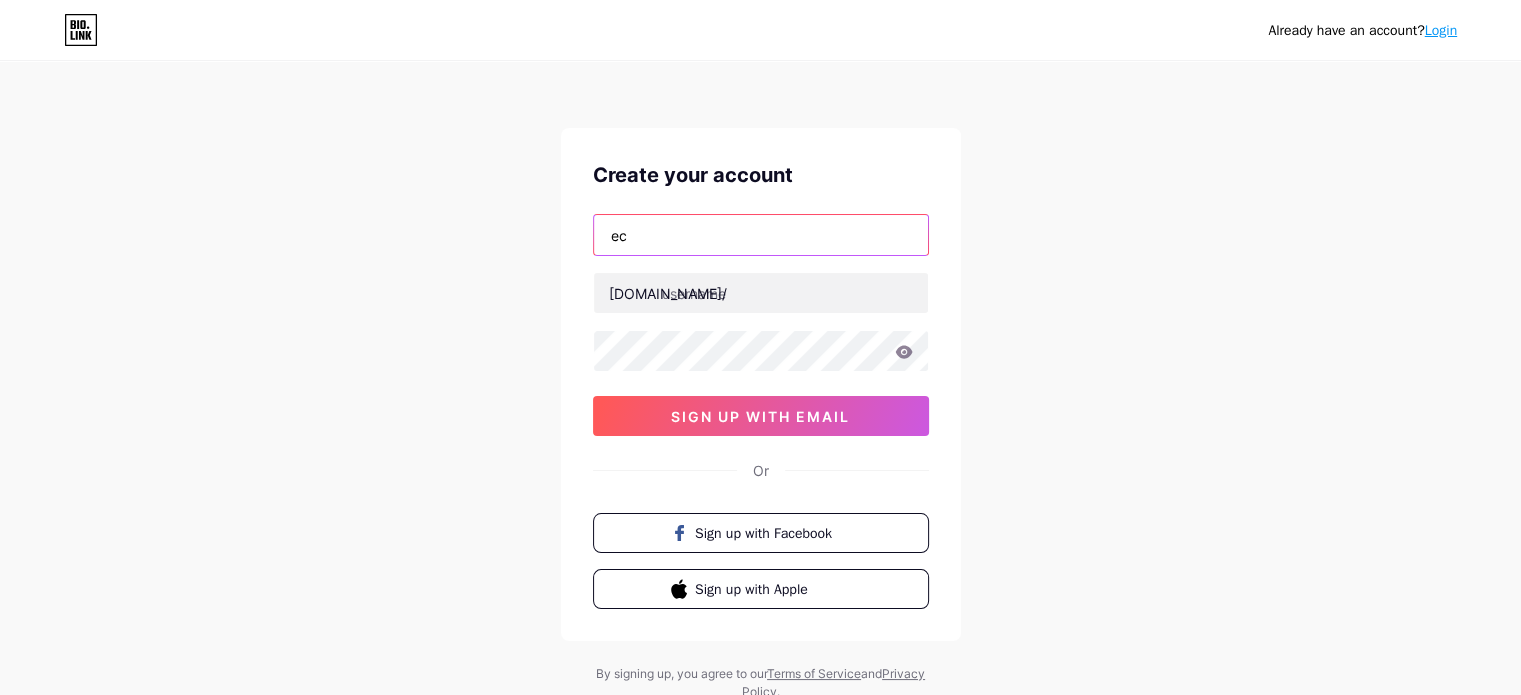 type on "e" 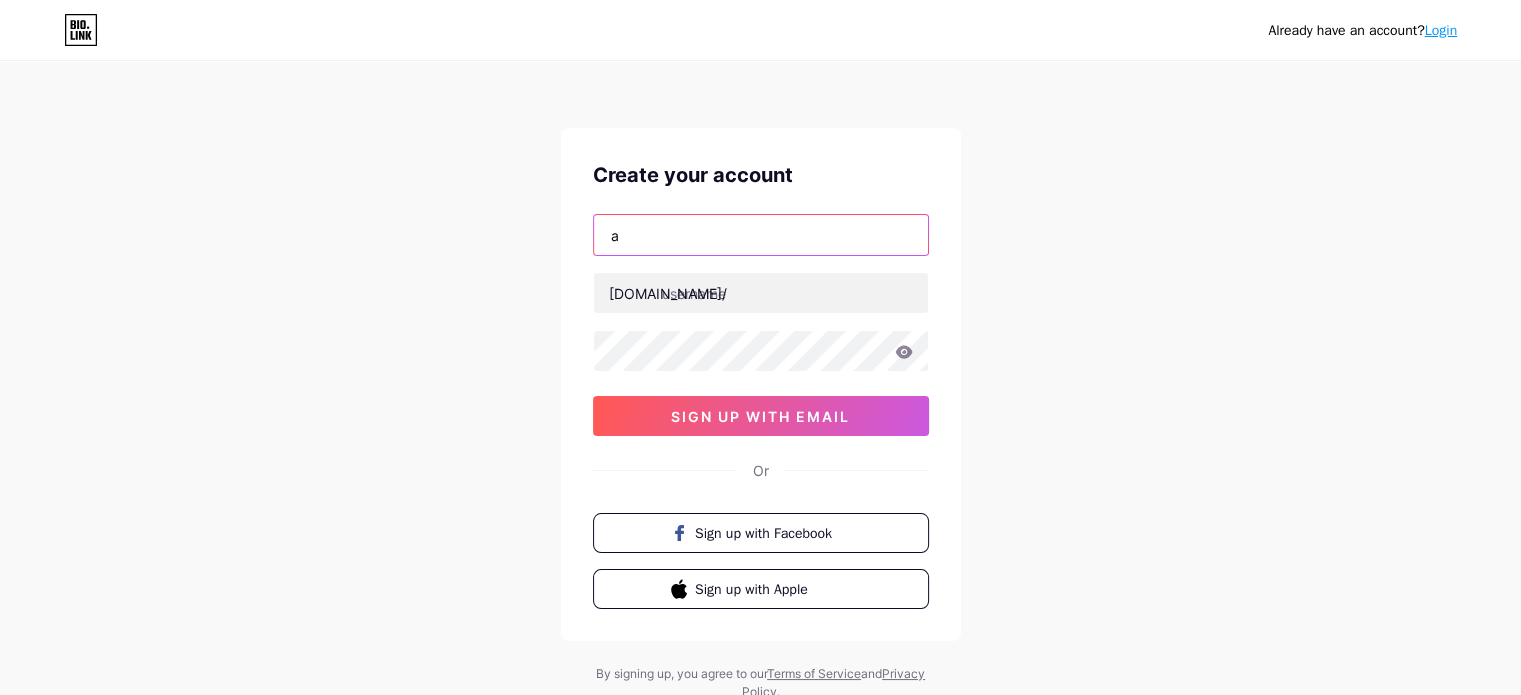 type on "[EMAIL_ADDRESS][DOMAIN_NAME]" 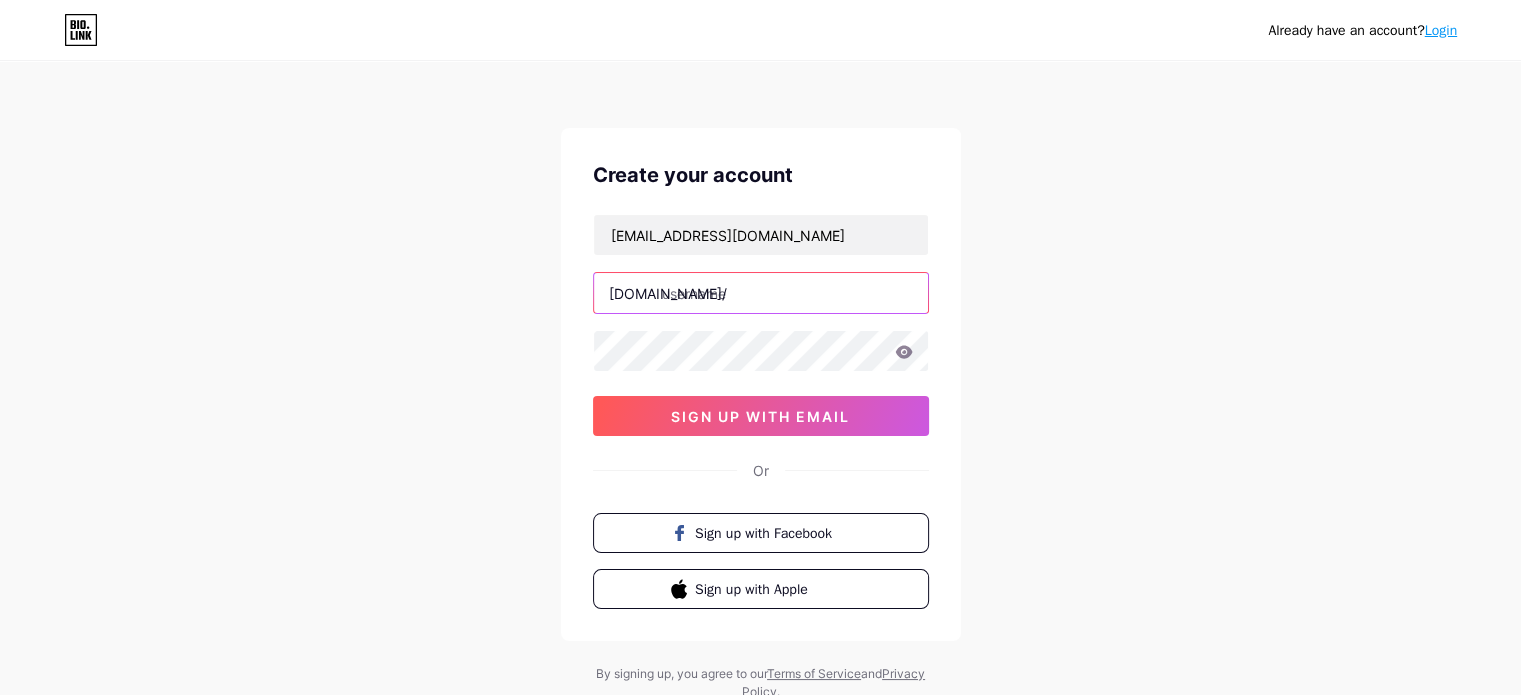 click at bounding box center (761, 293) 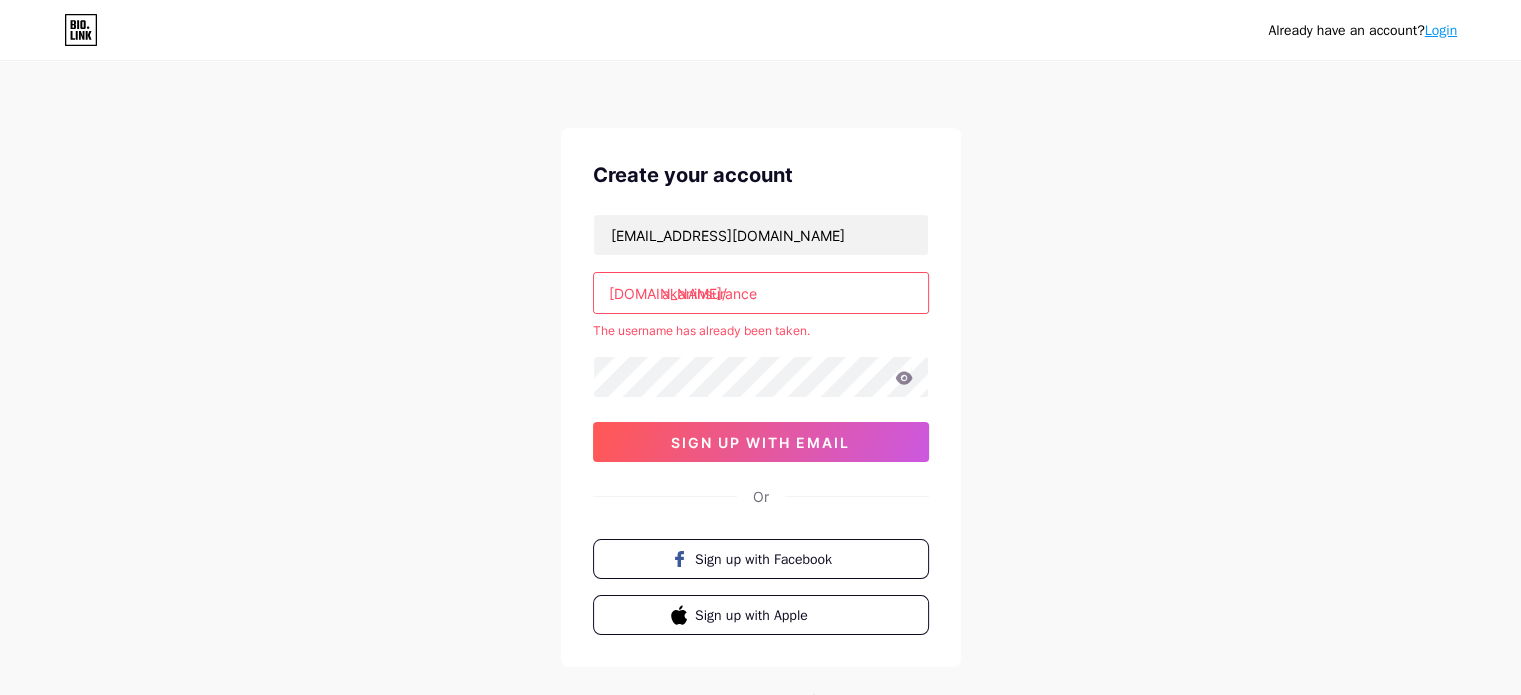 click on "akaninsurance" at bounding box center [761, 293] 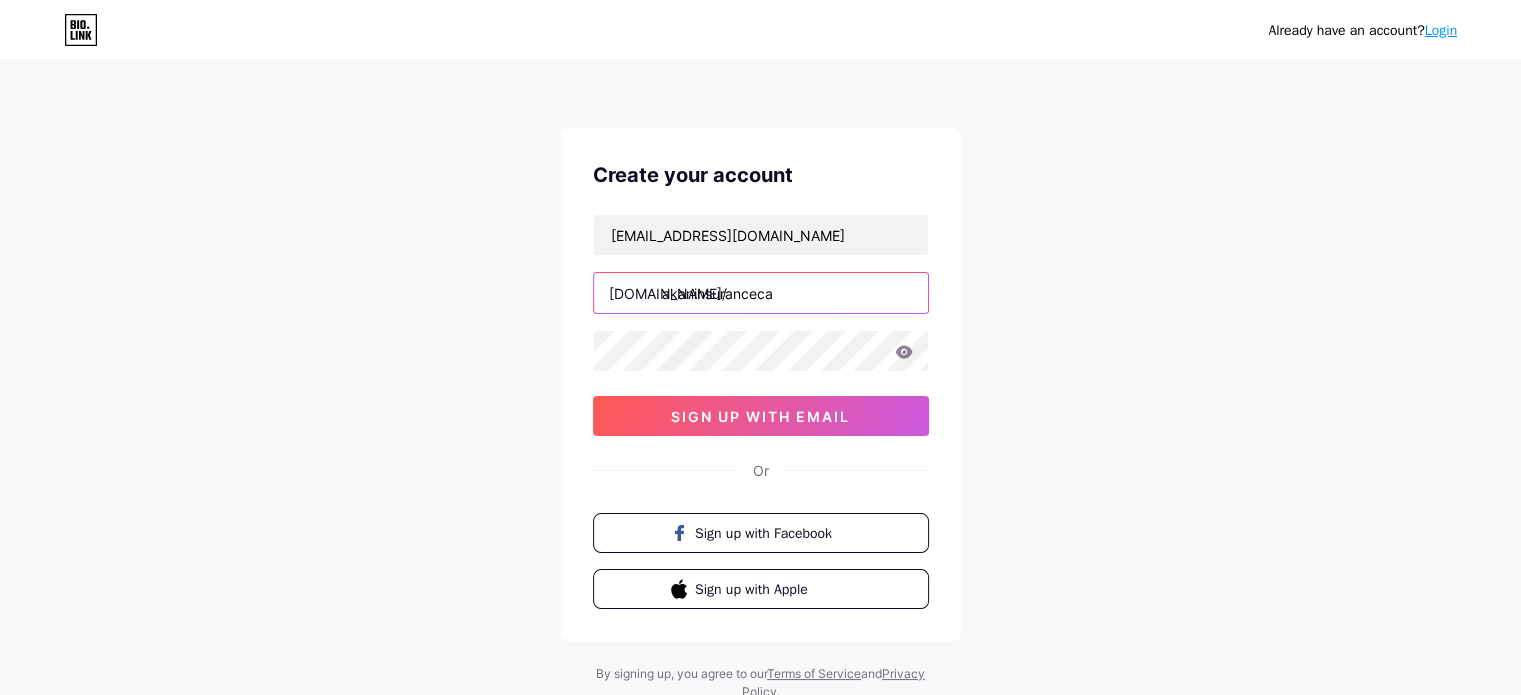 type on "akaninsuranceca" 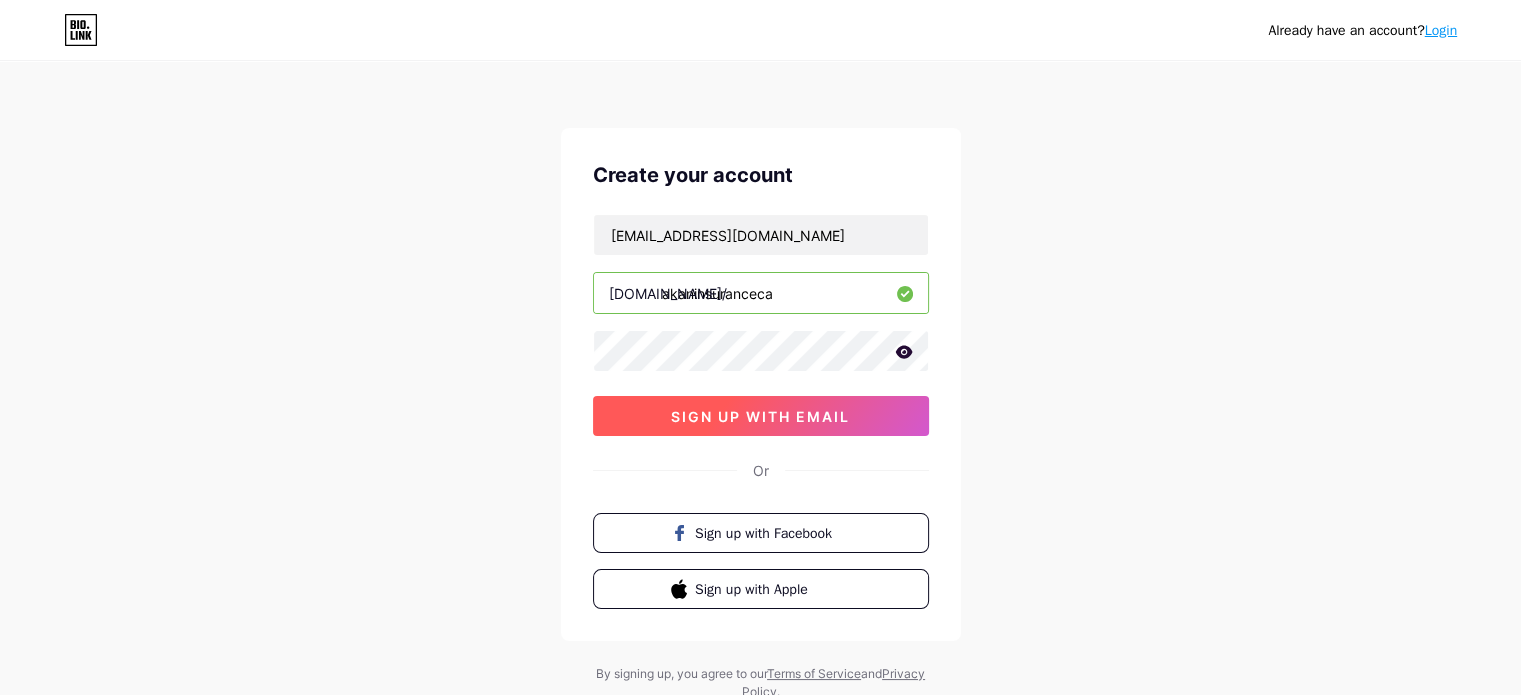 click on "sign up with email" at bounding box center [760, 416] 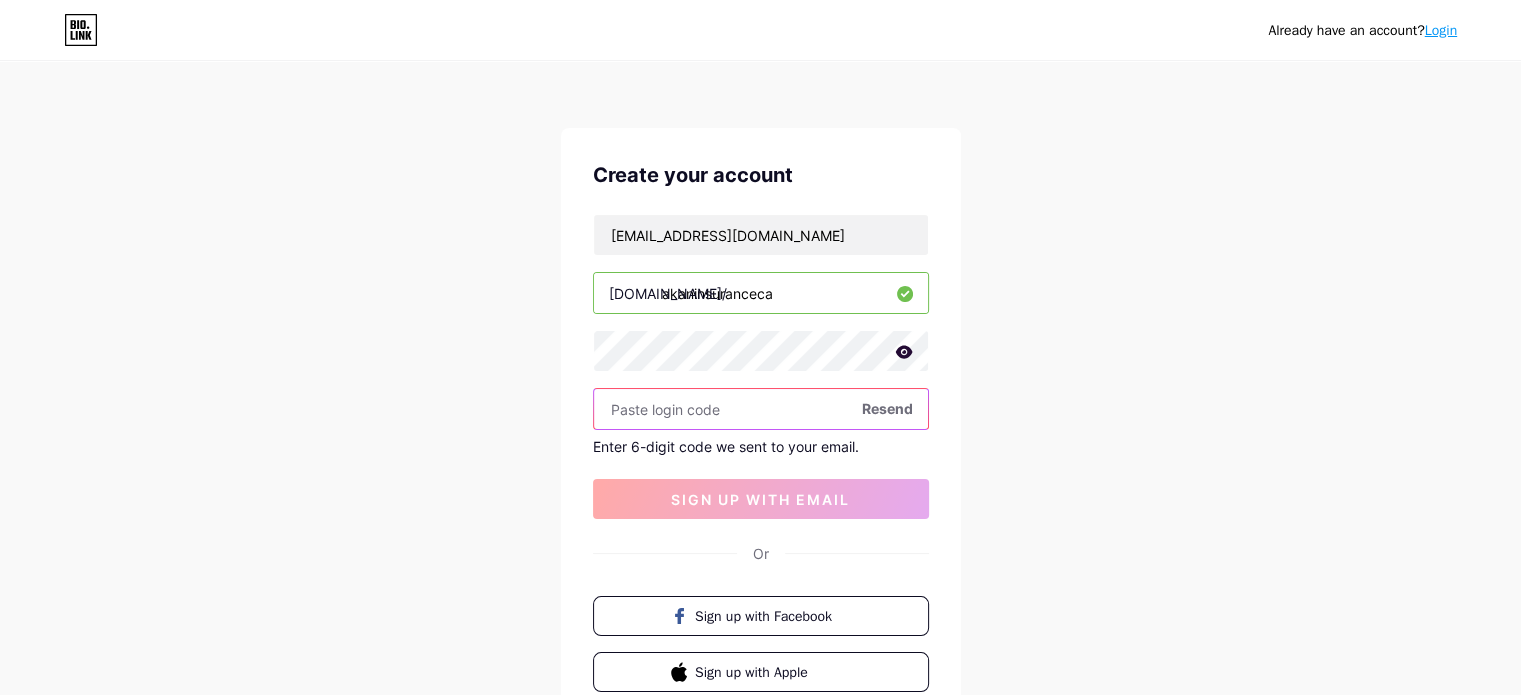 paste on "908188" 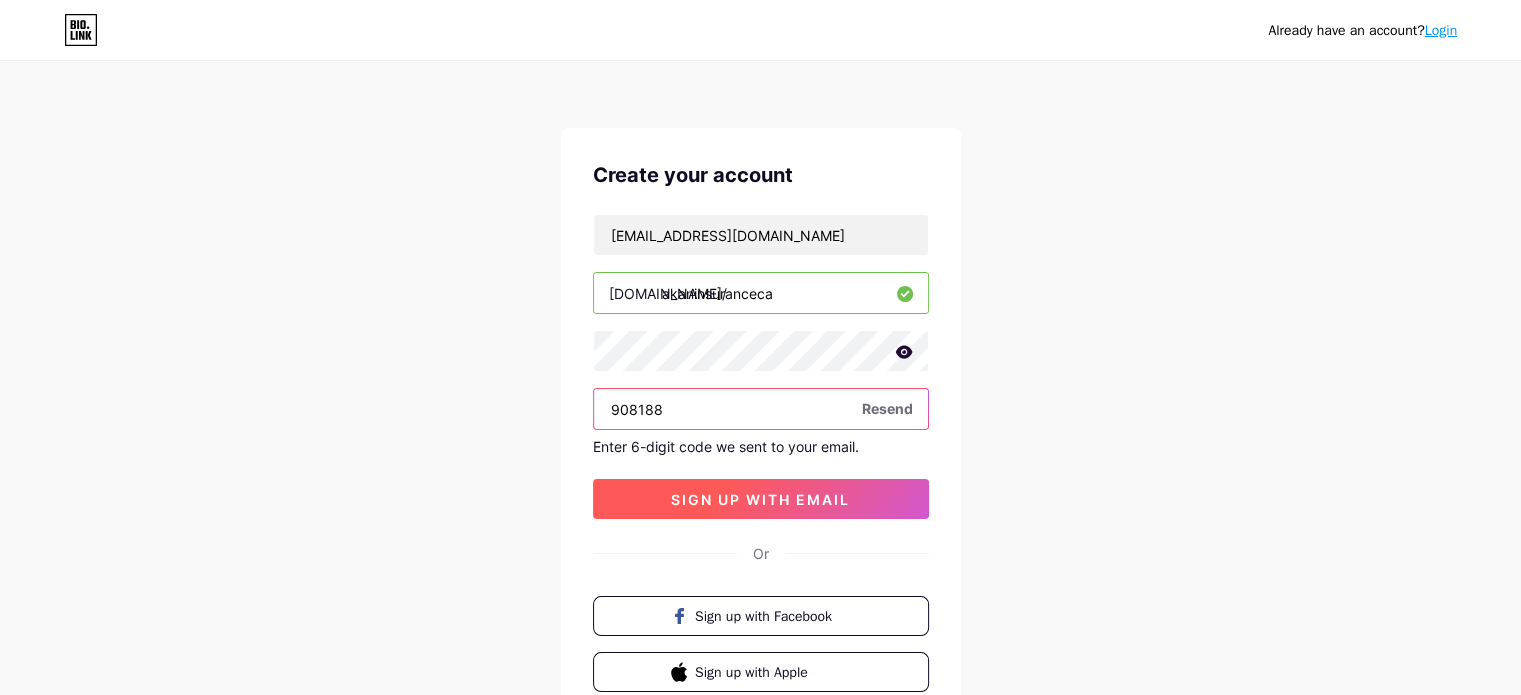 type on "908188" 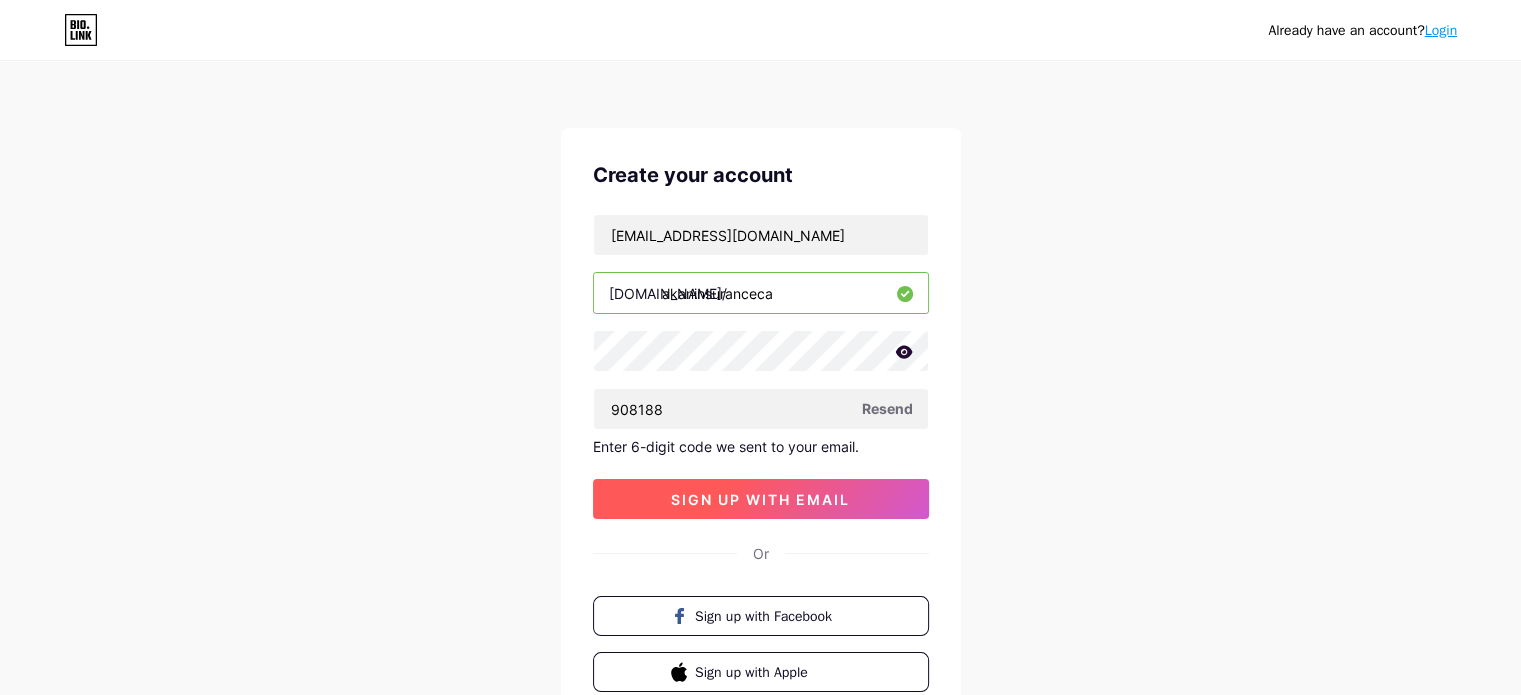click on "sign up with email" at bounding box center [761, 499] 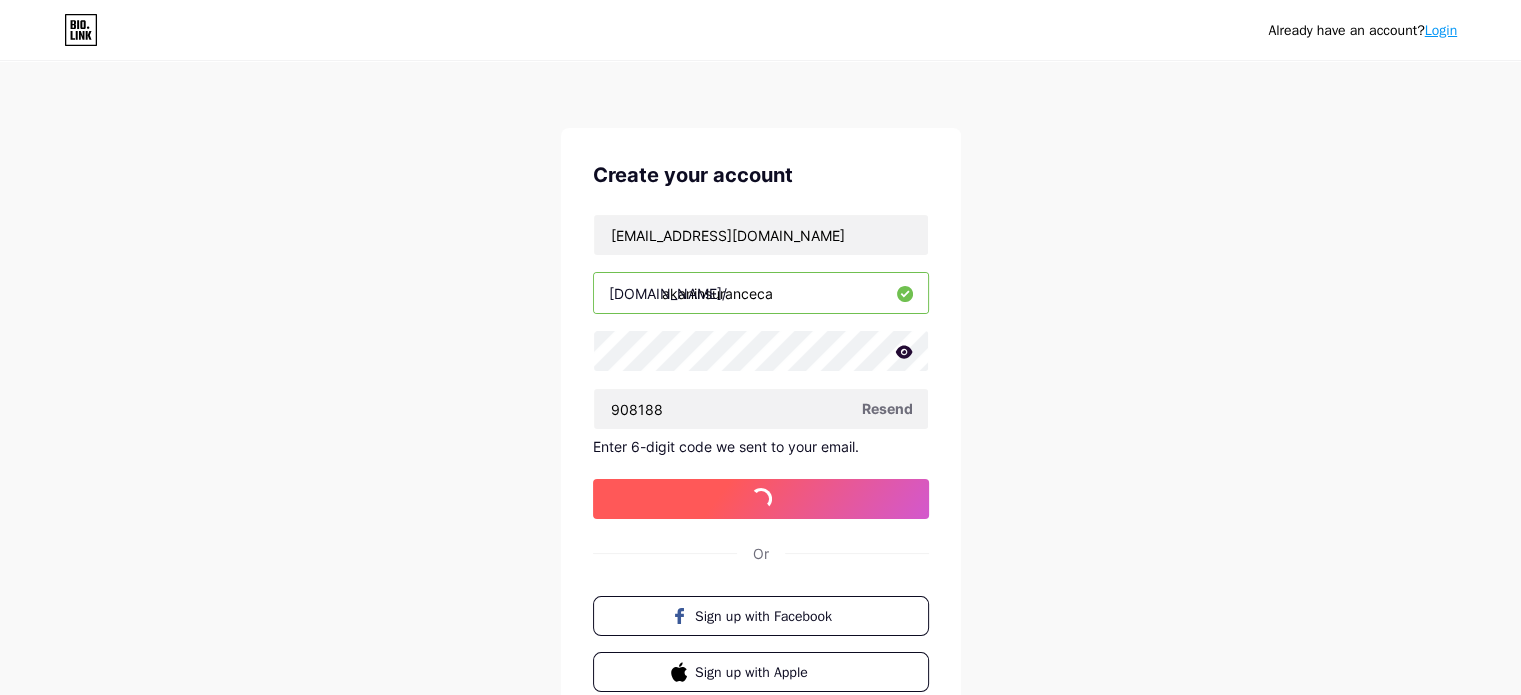 type 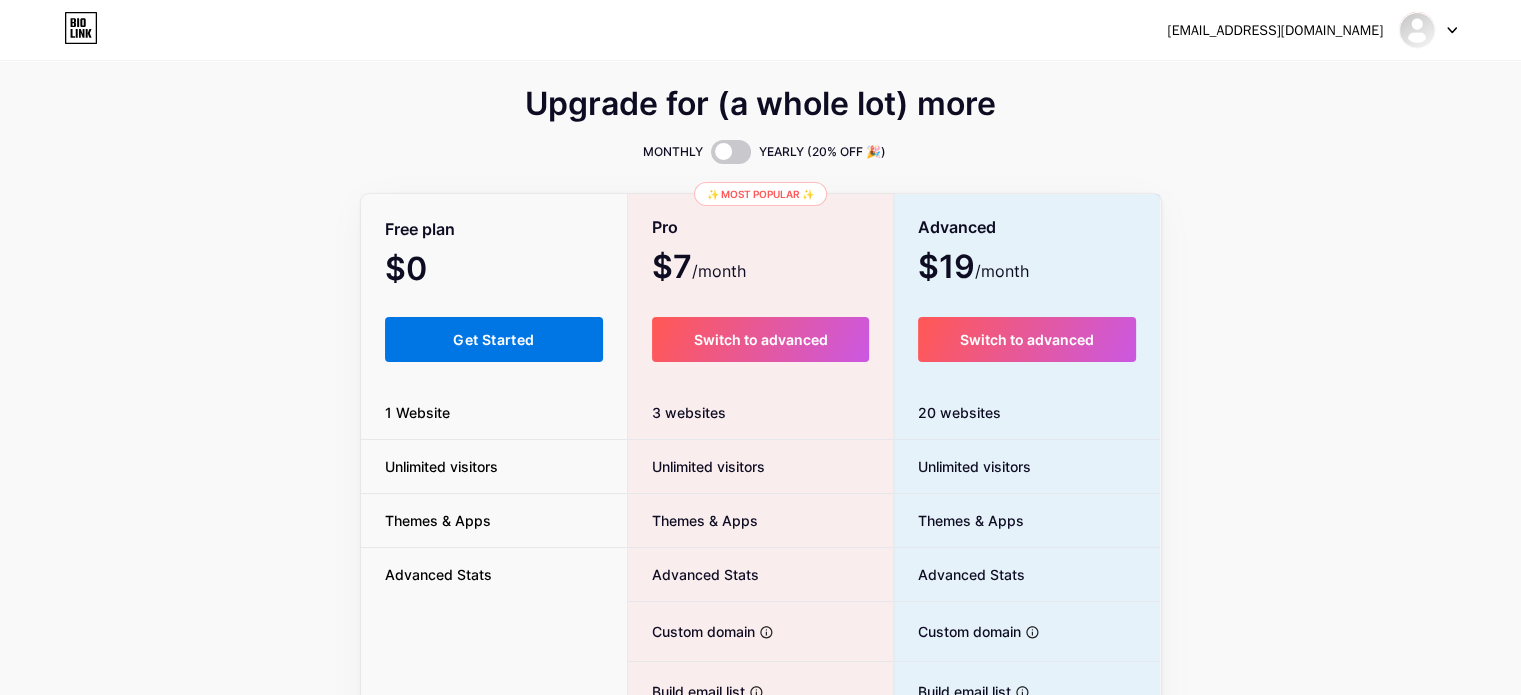 click on "Get Started" at bounding box center [494, 339] 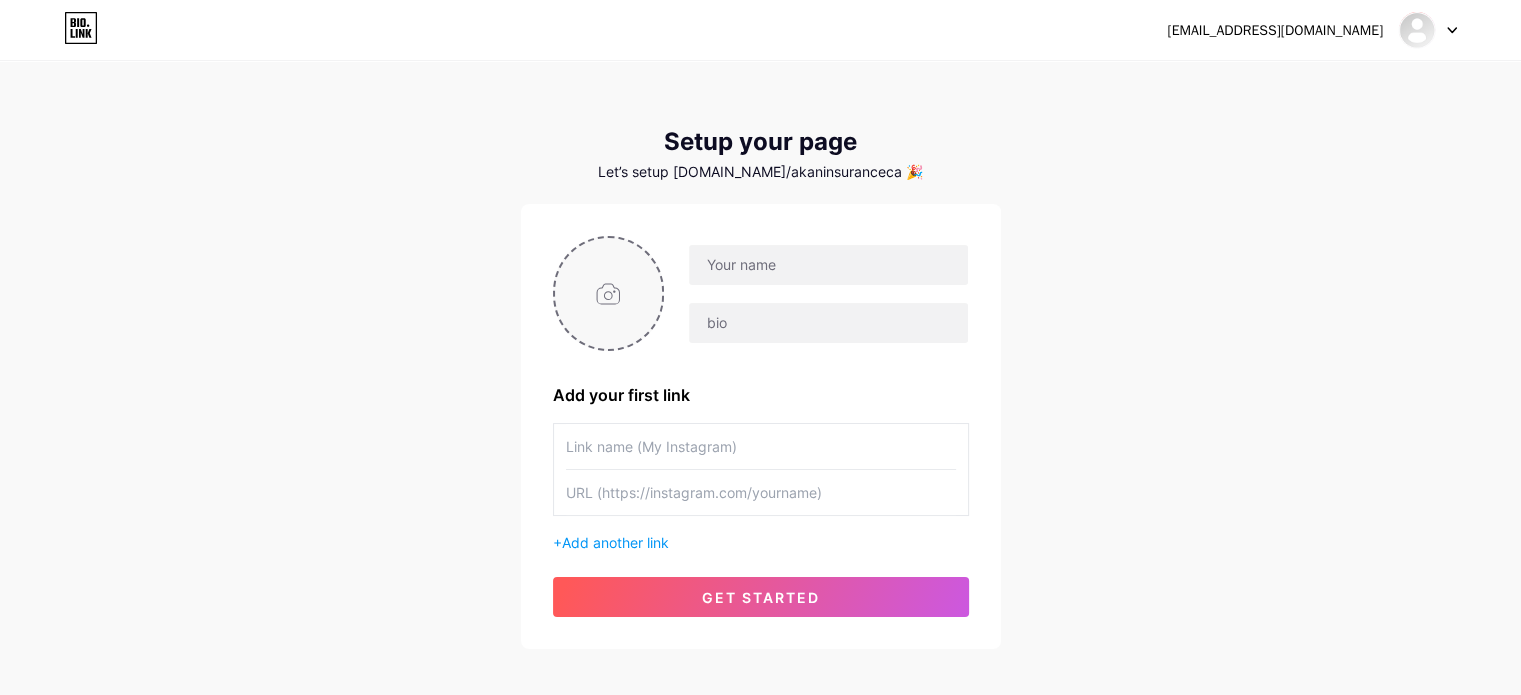 click at bounding box center [609, 293] 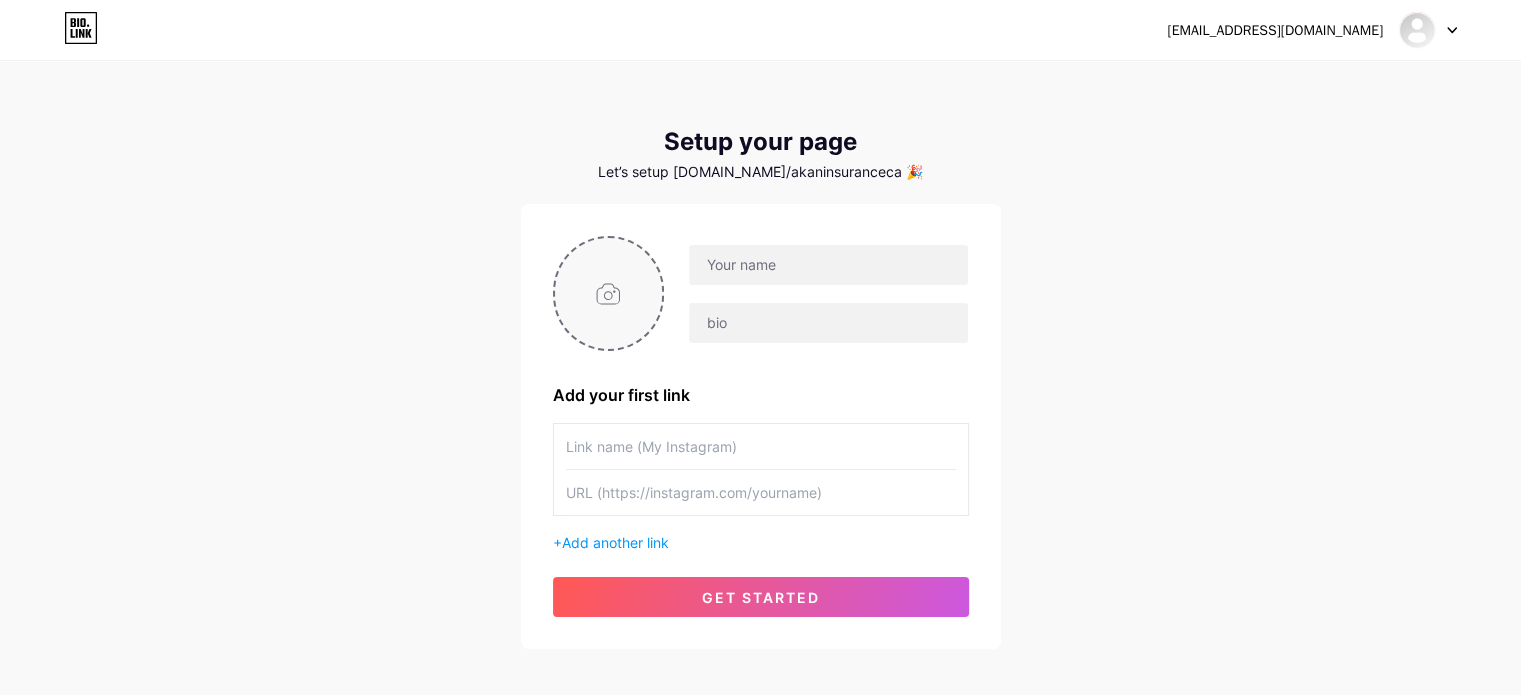 type on "C:\fakepath\Akan Logo - Copy (2).png" 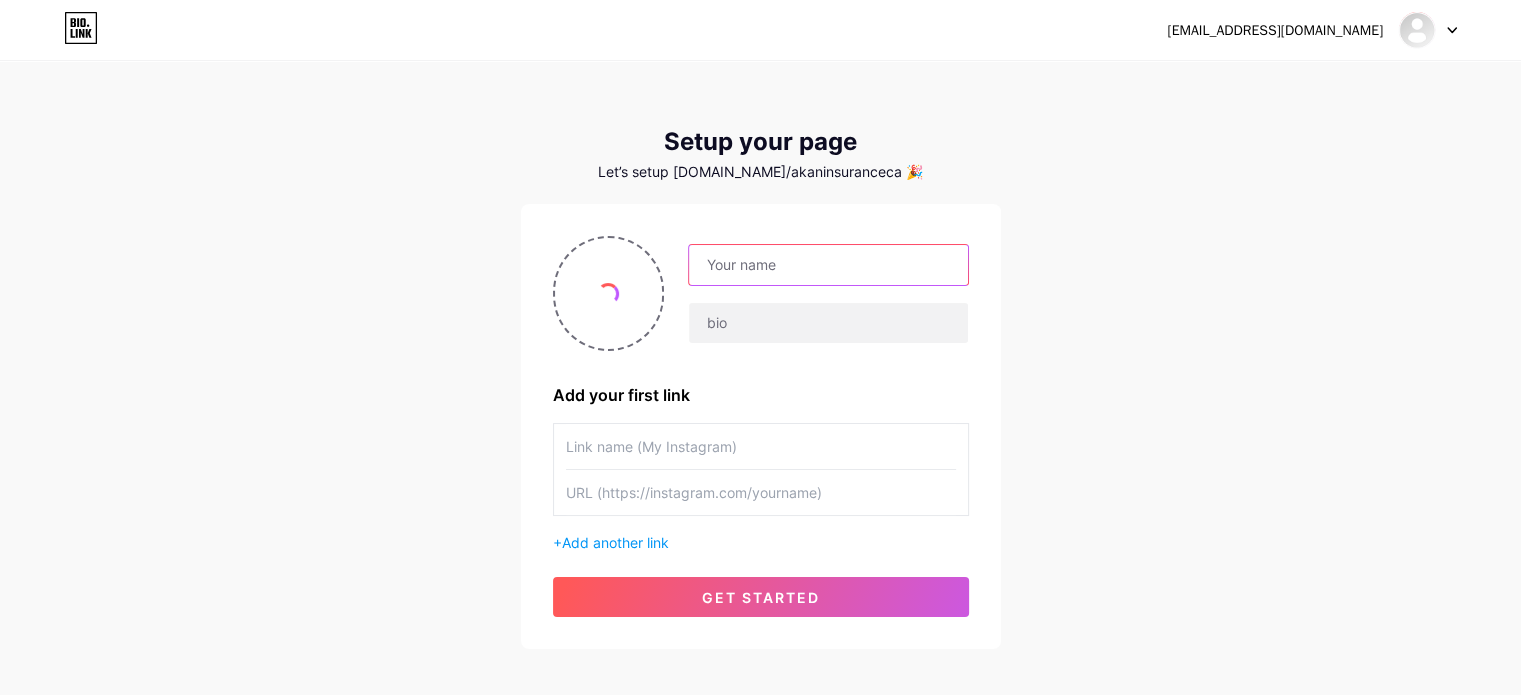 click at bounding box center (828, 265) 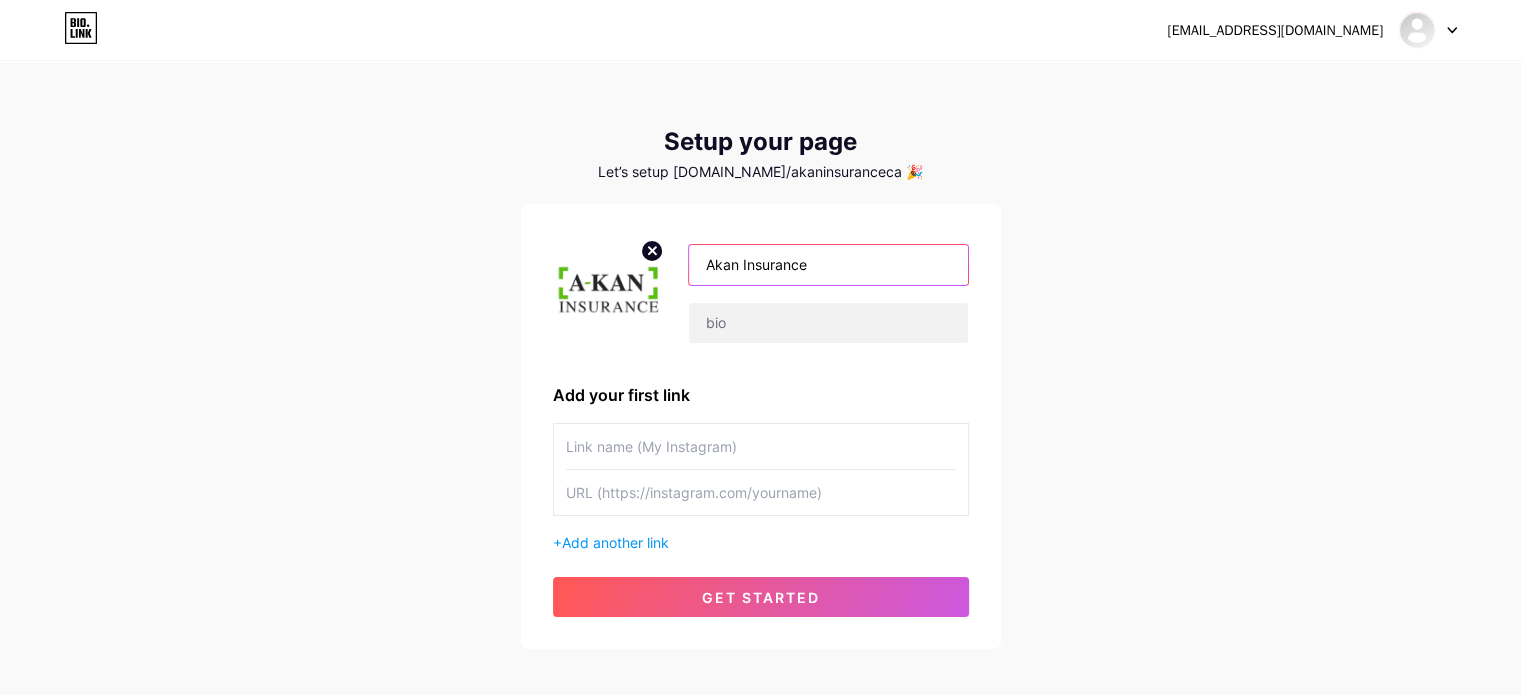 type on "Akan Insurance" 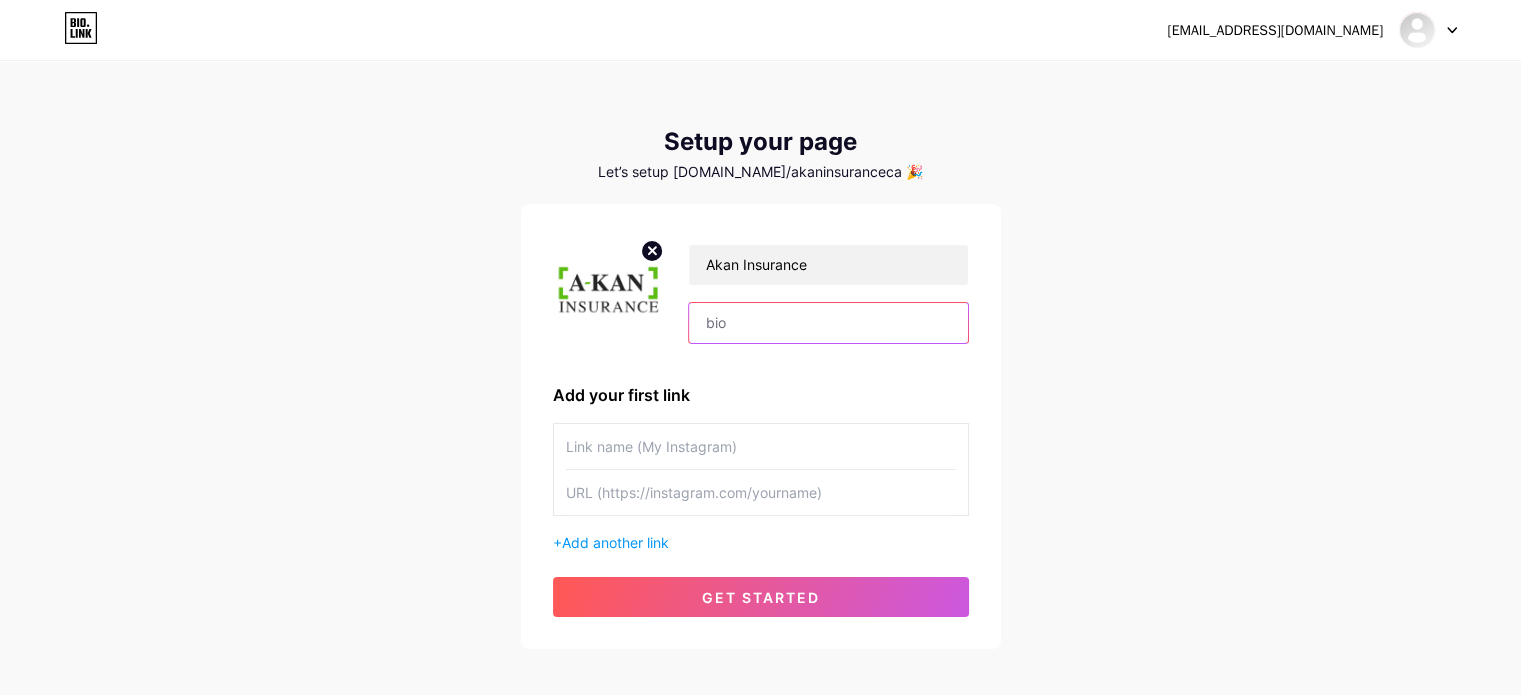paste on "Commercial & Personal Insurance Broker in [GEOGRAPHIC_DATA], [GEOGRAPHIC_DATA]" 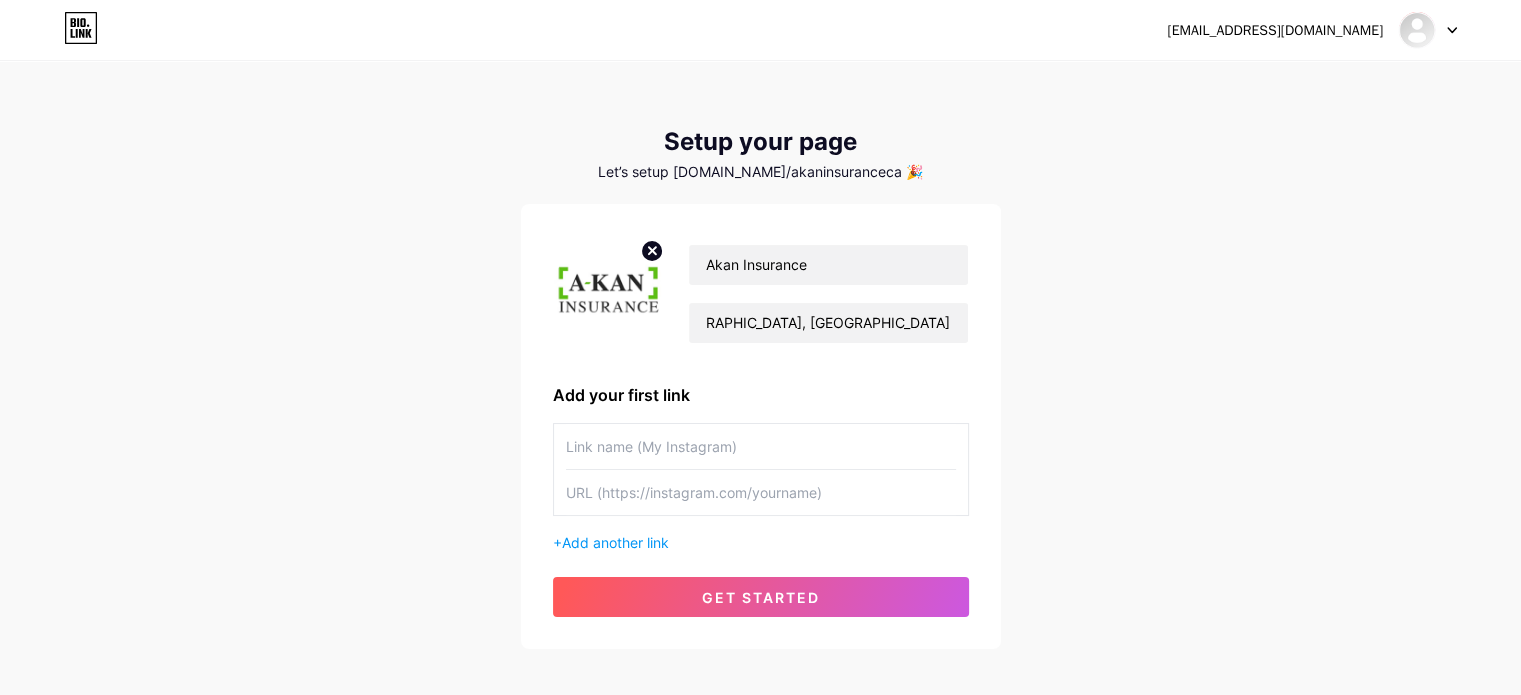scroll, scrollTop: 0, scrollLeft: 0, axis: both 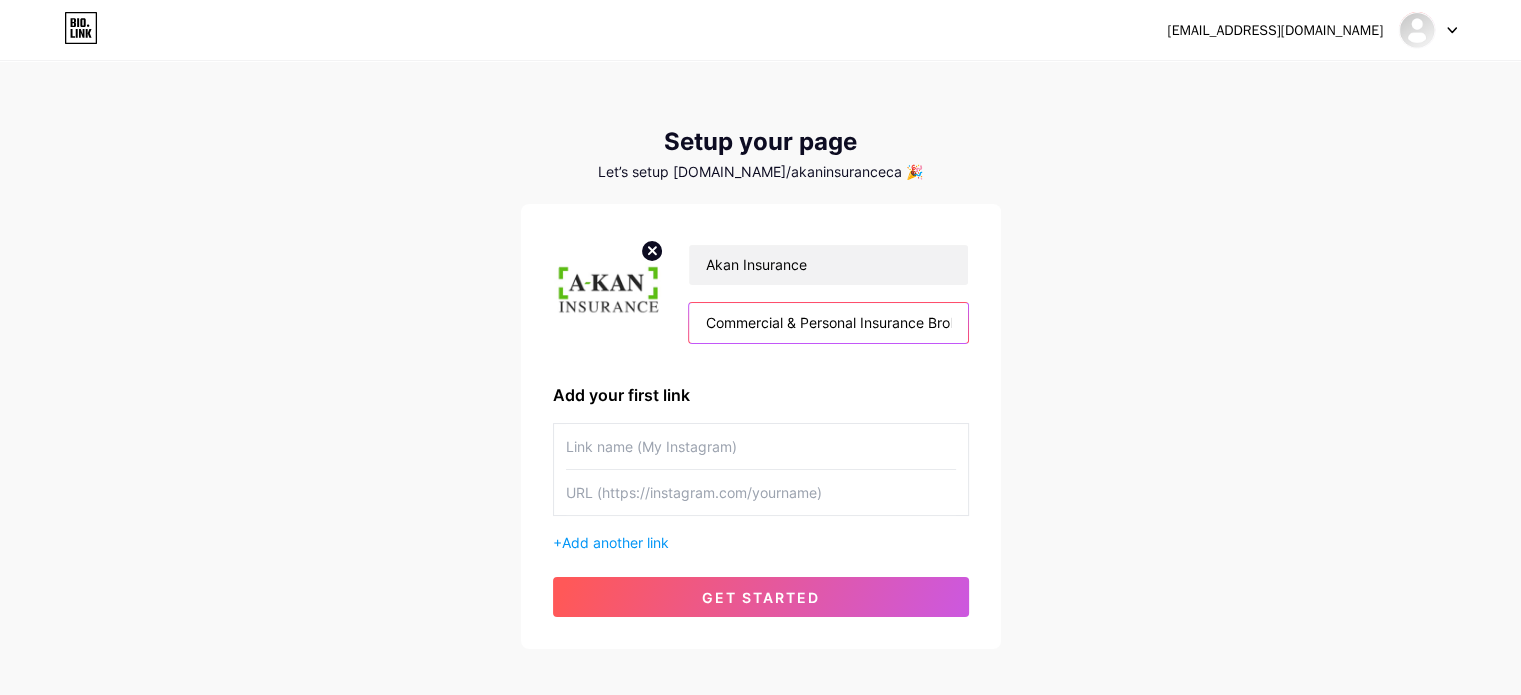 click on "Commercial & Personal Insurance Broker in [GEOGRAPHIC_DATA], [GEOGRAPHIC_DATA]" at bounding box center (828, 323) 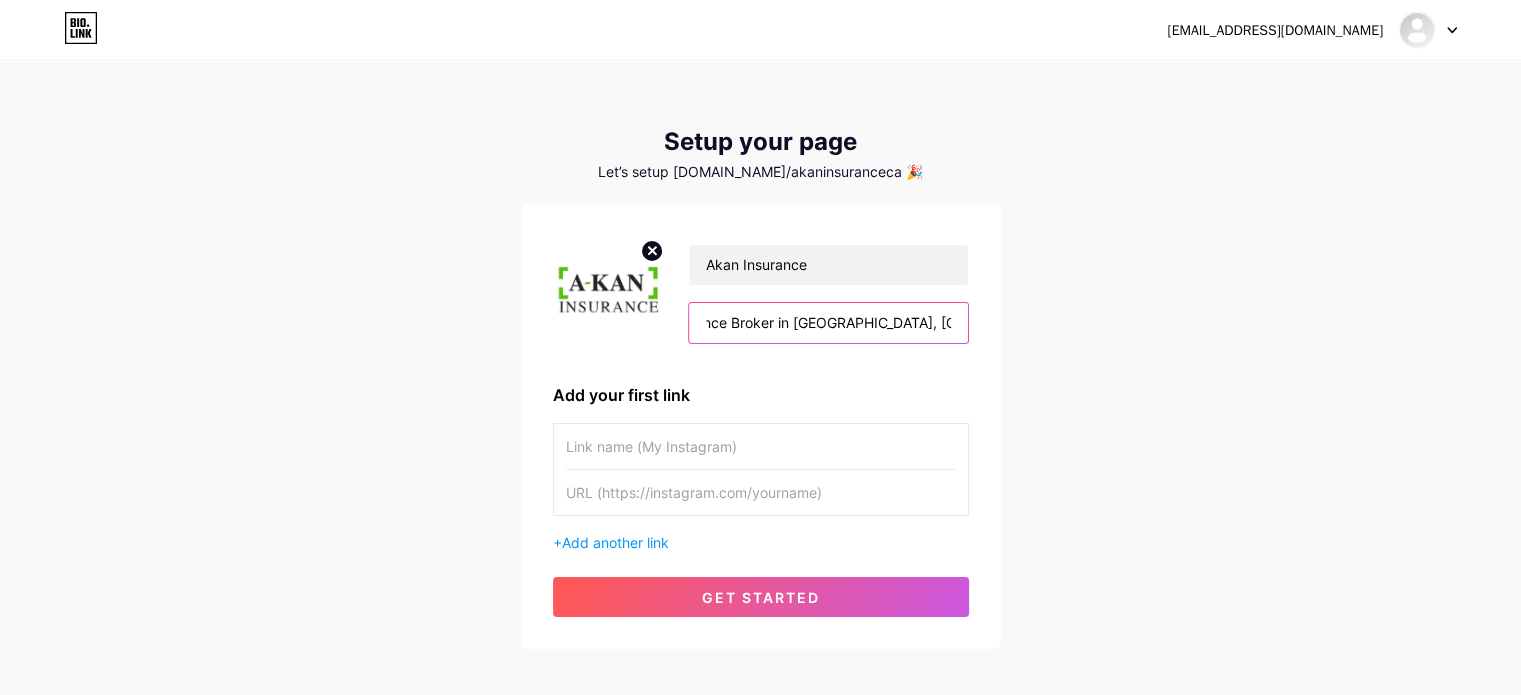 scroll, scrollTop: 0, scrollLeft: 201, axis: horizontal 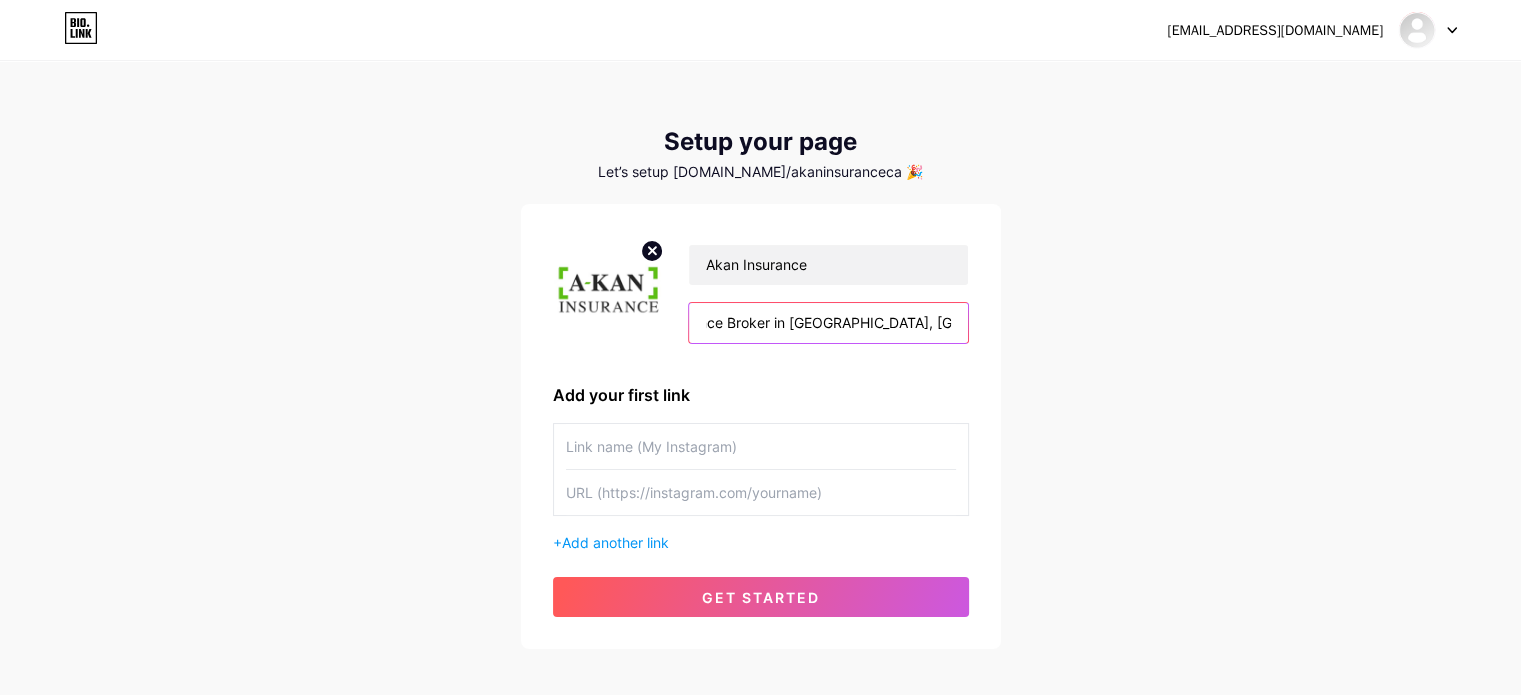 paste on "Get insured from independent insurance broker in [GEOGRAPHIC_DATA], [GEOGRAPHIC_DATA]. We provide commercial, personal, and specialty insurance solutions tailored to your needs. Request a free quote [DATE]." 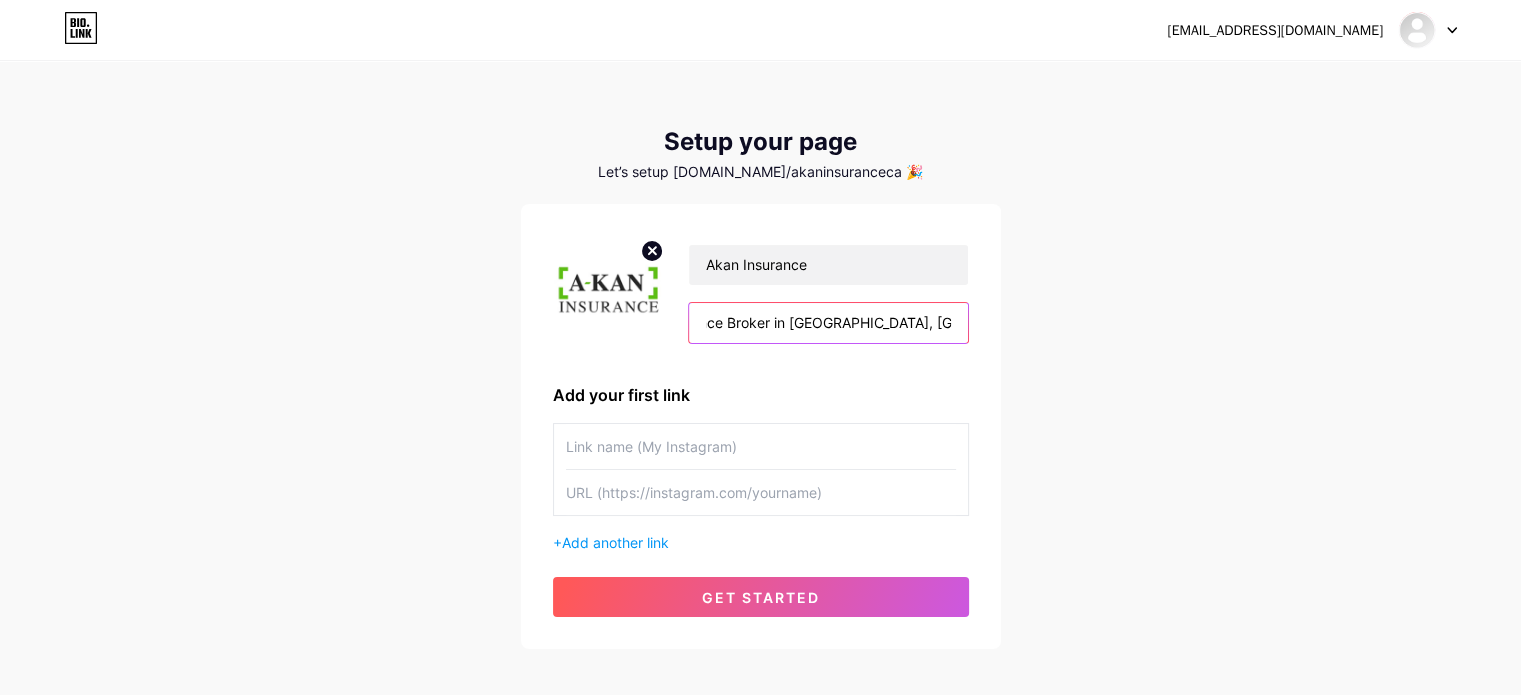 scroll, scrollTop: 0, scrollLeft: 1804, axis: horizontal 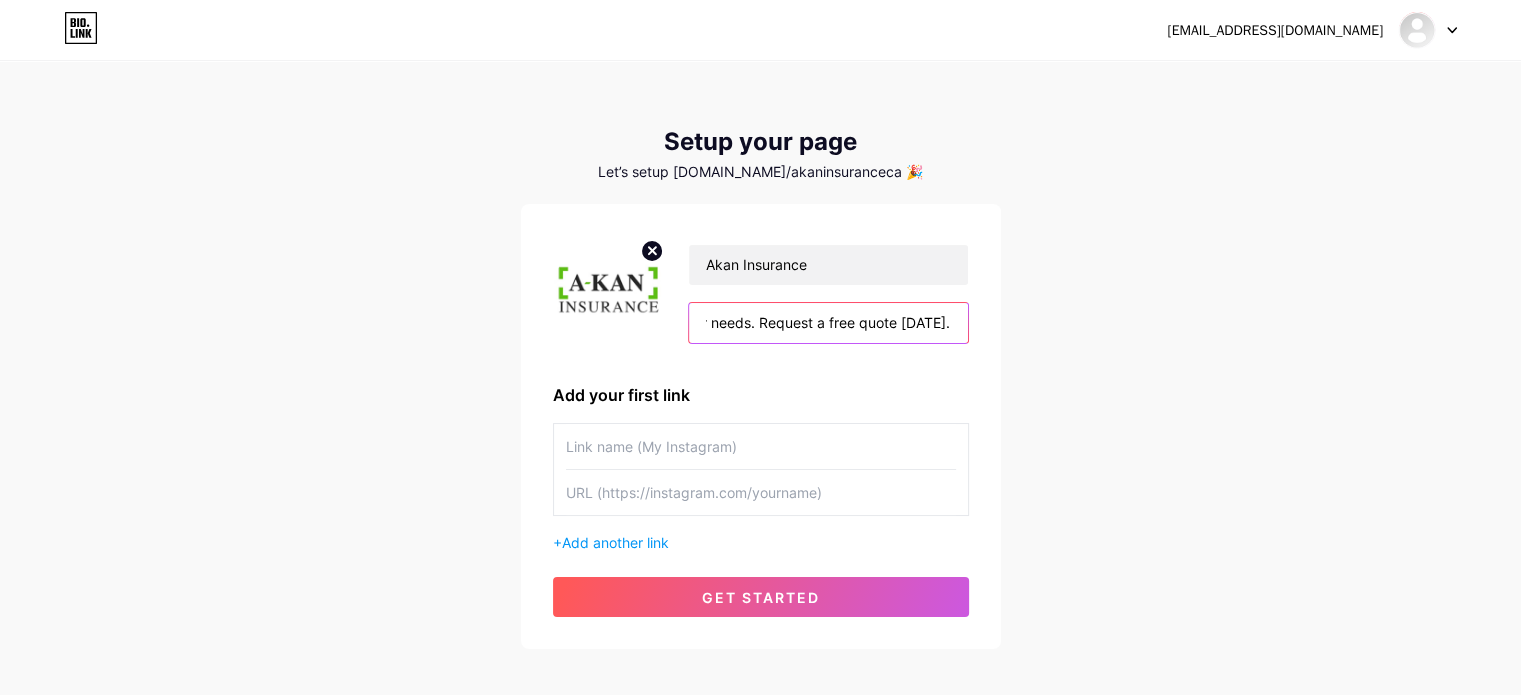 type on "Commercial & Personal Insurance Broker in [GEOGRAPHIC_DATA], [GEOGRAPHIC_DATA]	Get insured from independent insurance broker in [GEOGRAPHIC_DATA], [GEOGRAPHIC_DATA]. We provide commercial, personal, and specialty insurance solutions tailored to your needs. Request a free quote [DATE]." 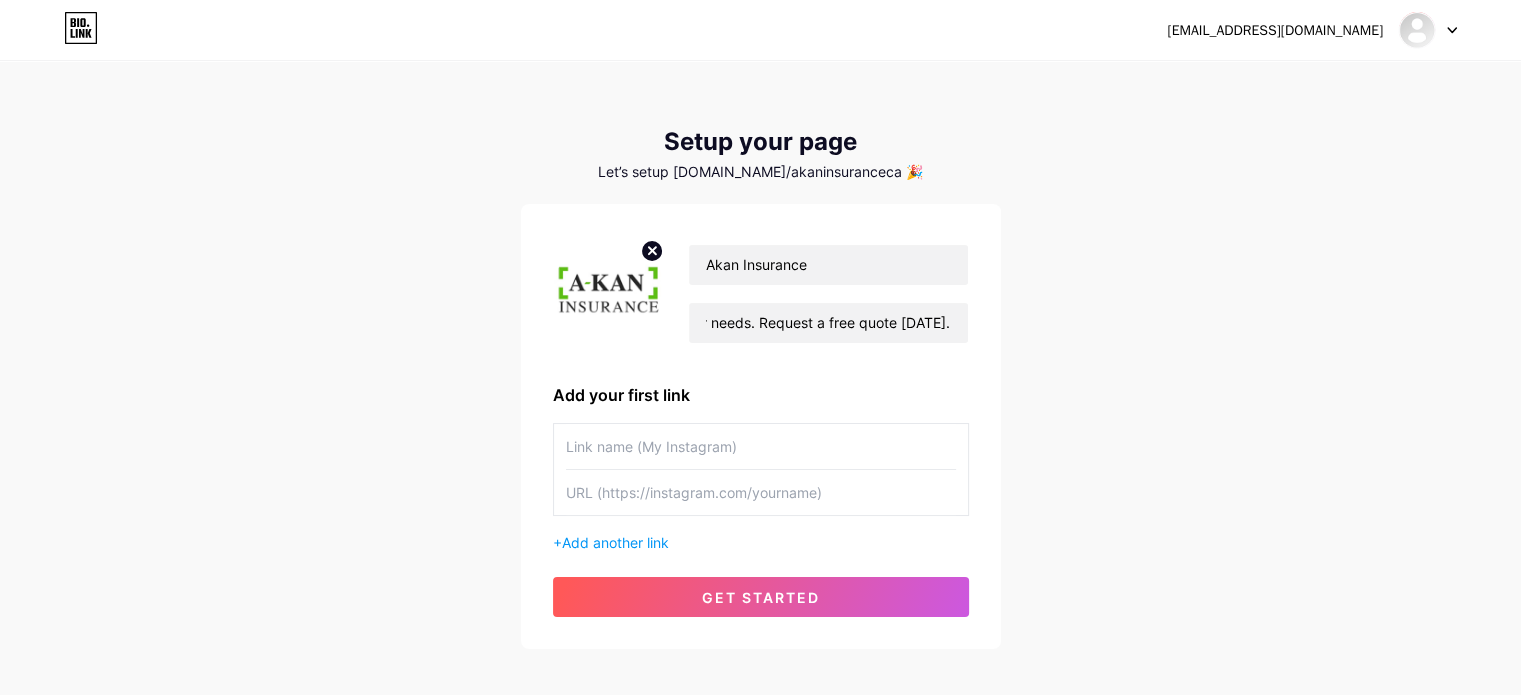 click at bounding box center [761, 446] 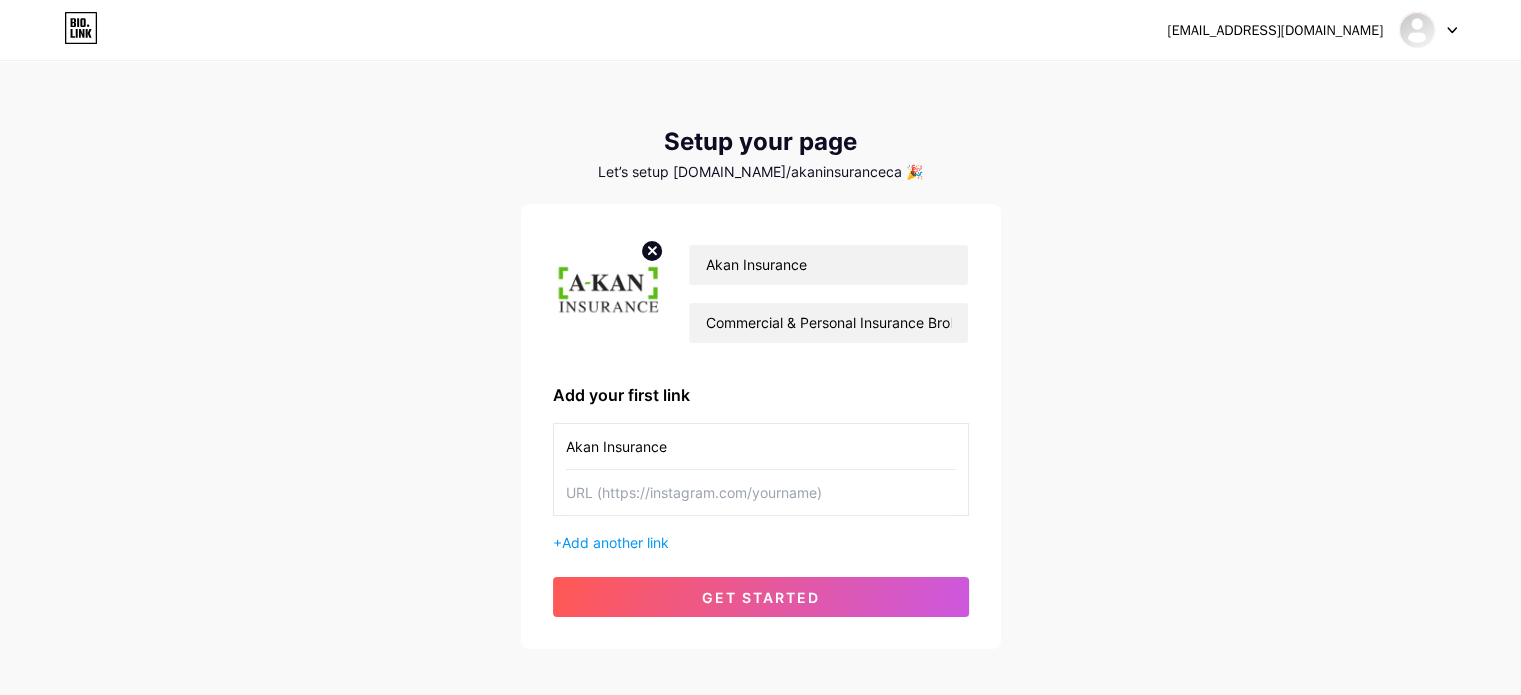 type on "Akan Insurance" 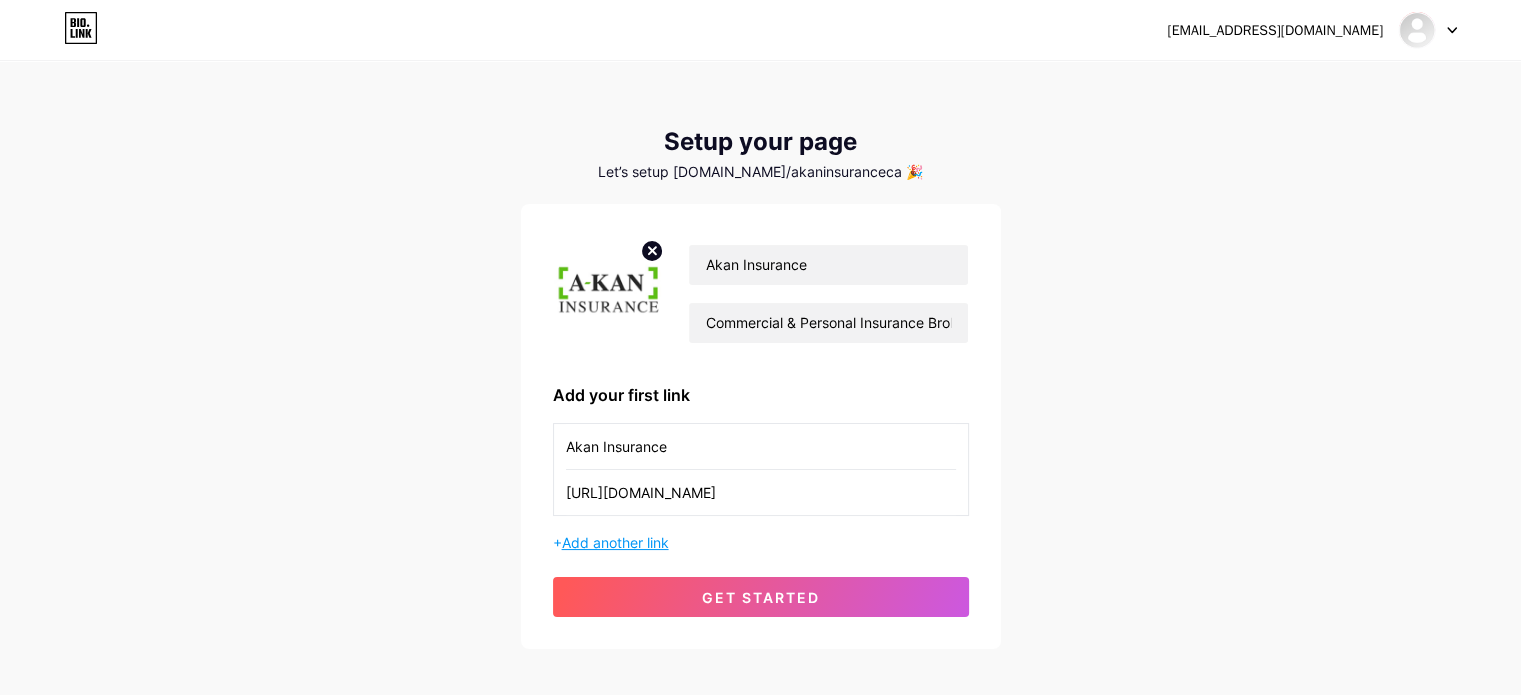 type on "[URL][DOMAIN_NAME]" 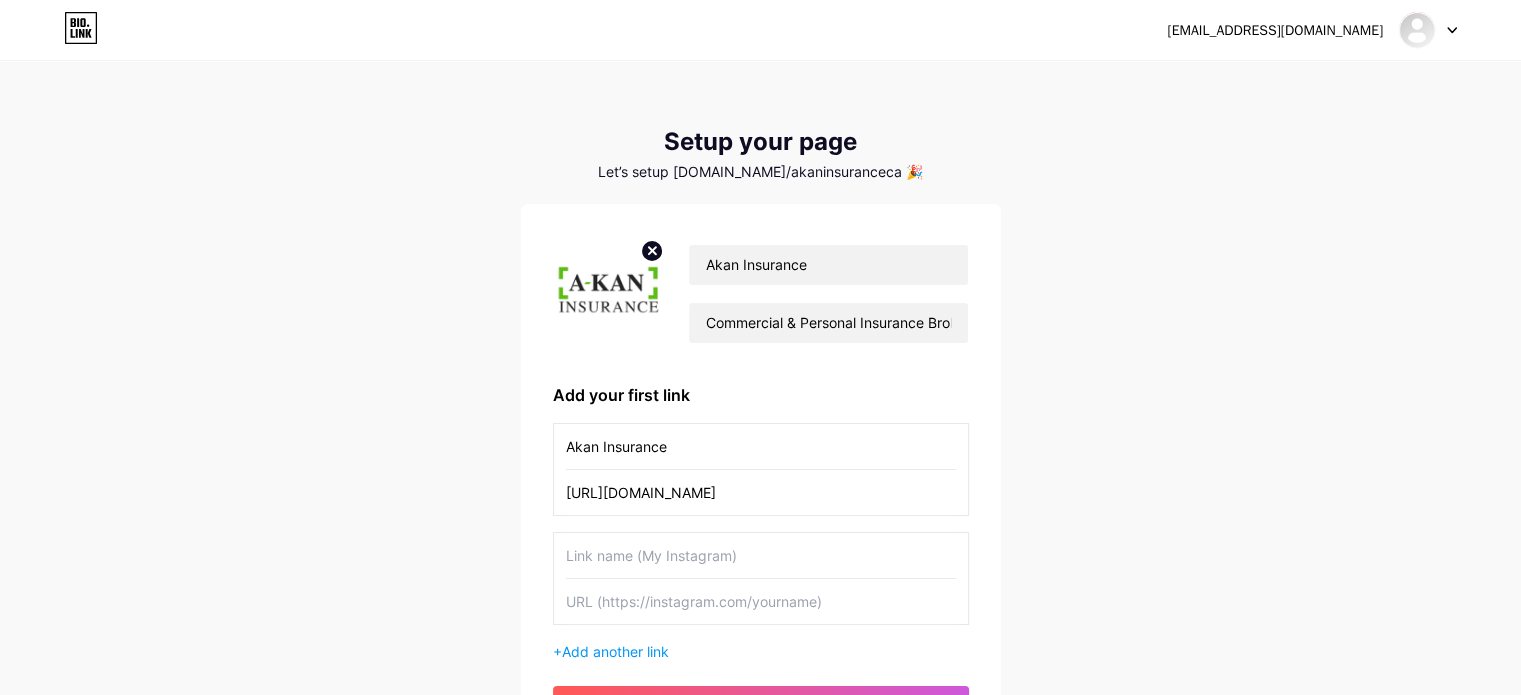 click at bounding box center (761, 555) 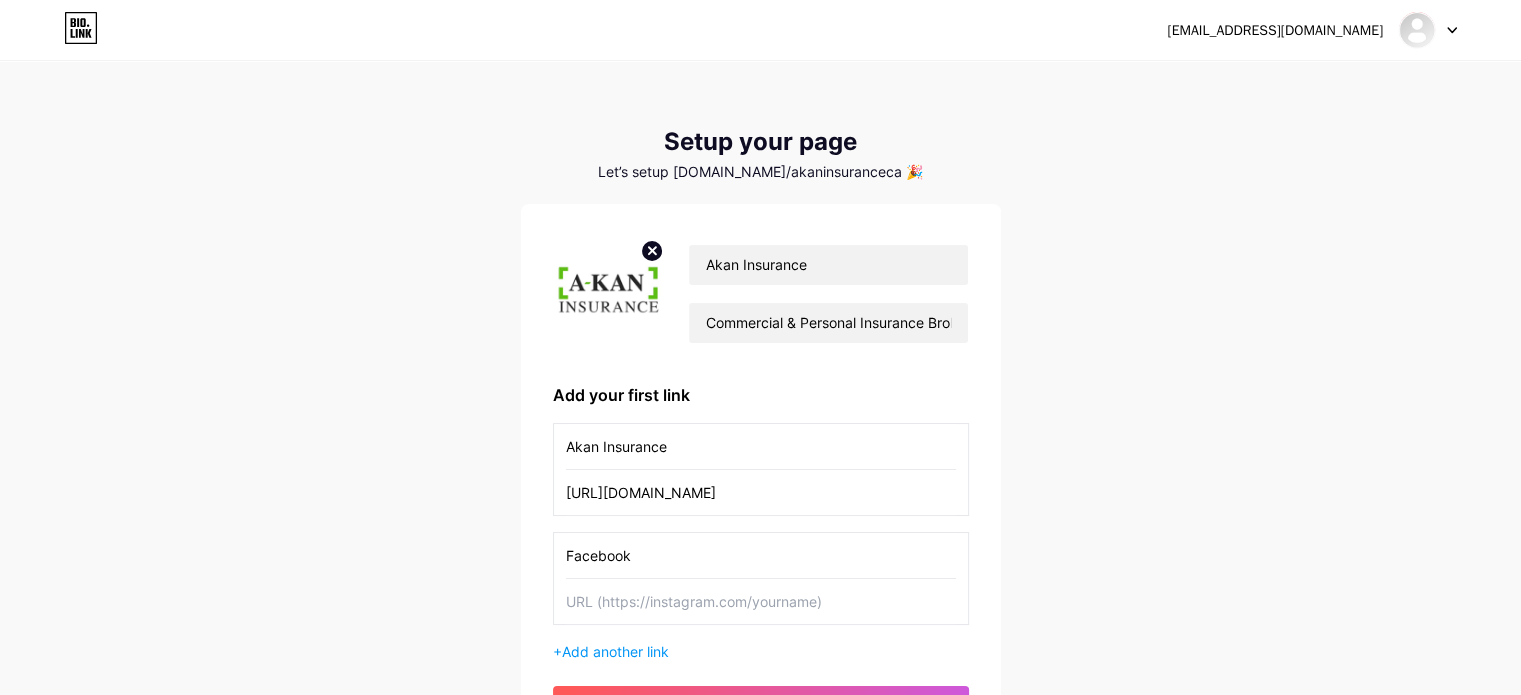type on "Facebook" 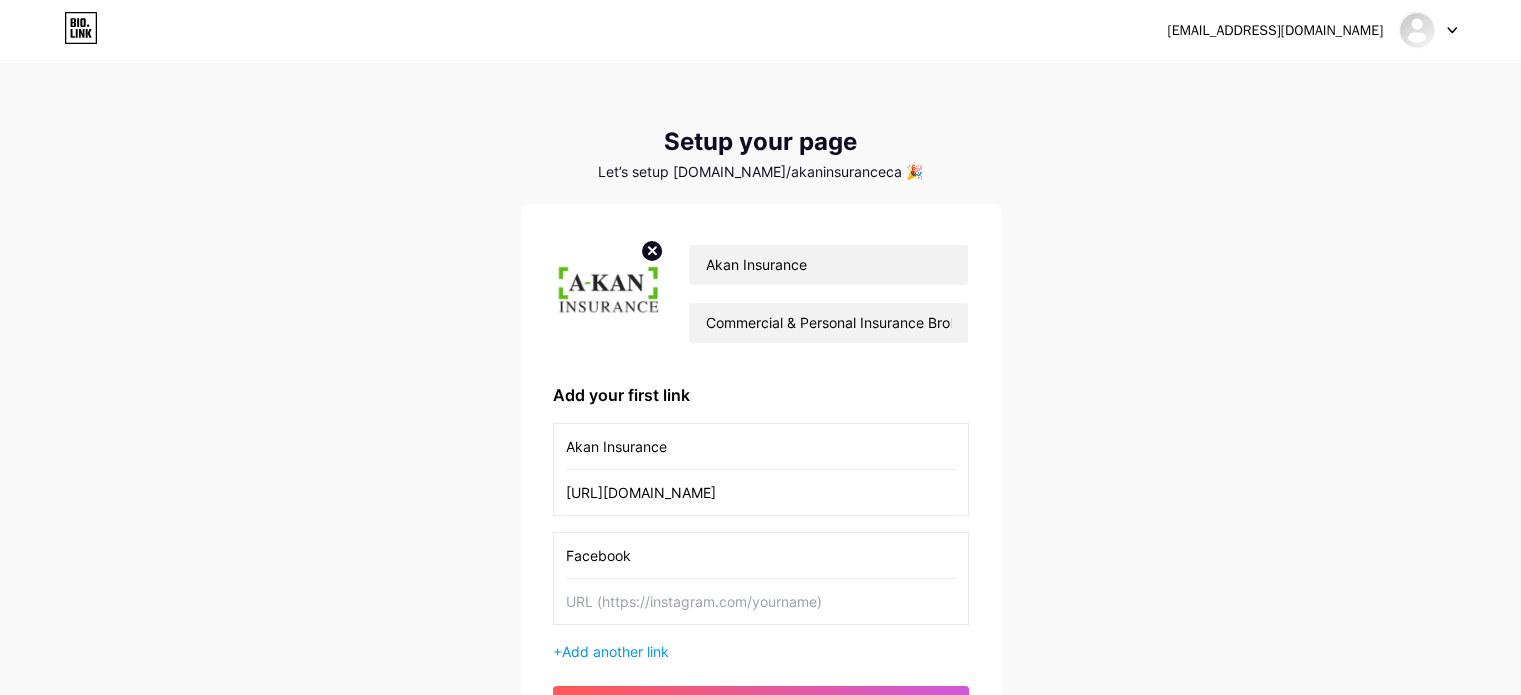 click at bounding box center [761, 601] 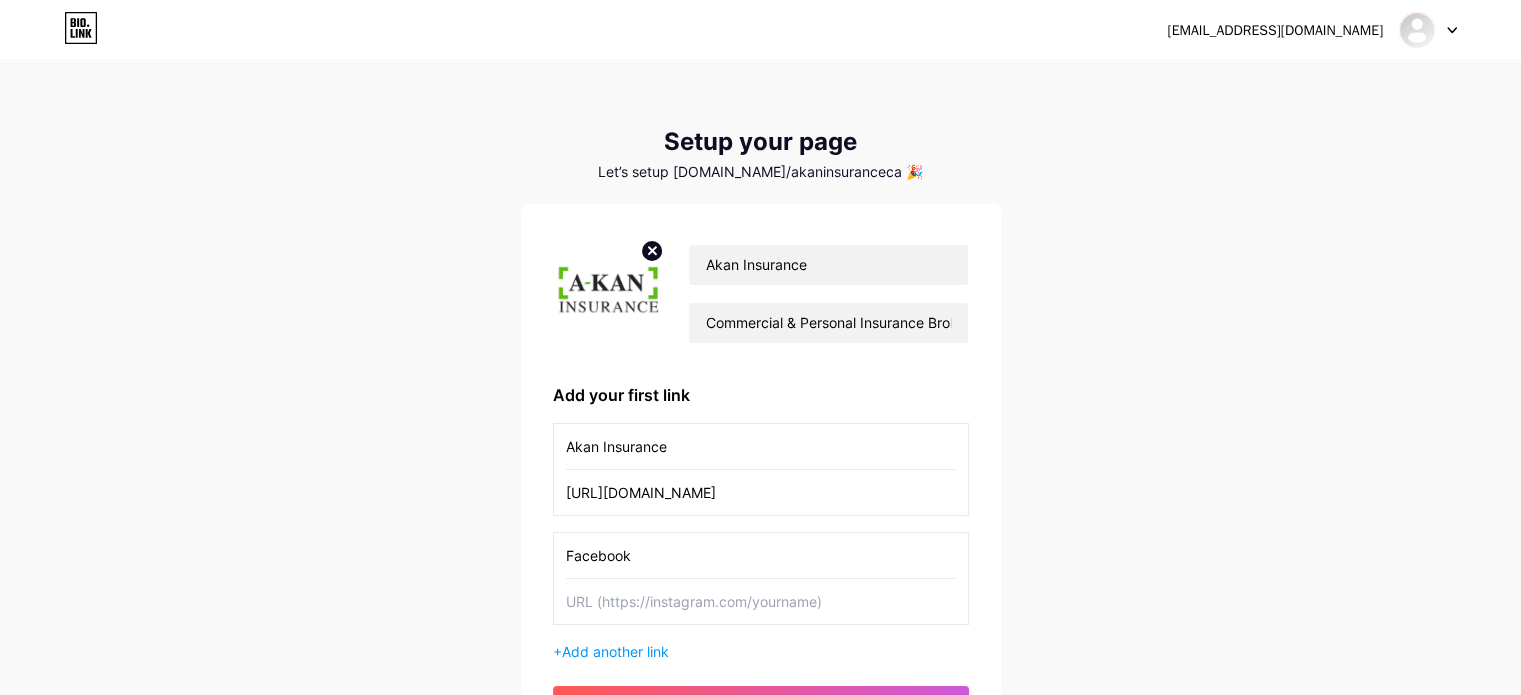 paste on "[URL][DOMAIN_NAME]" 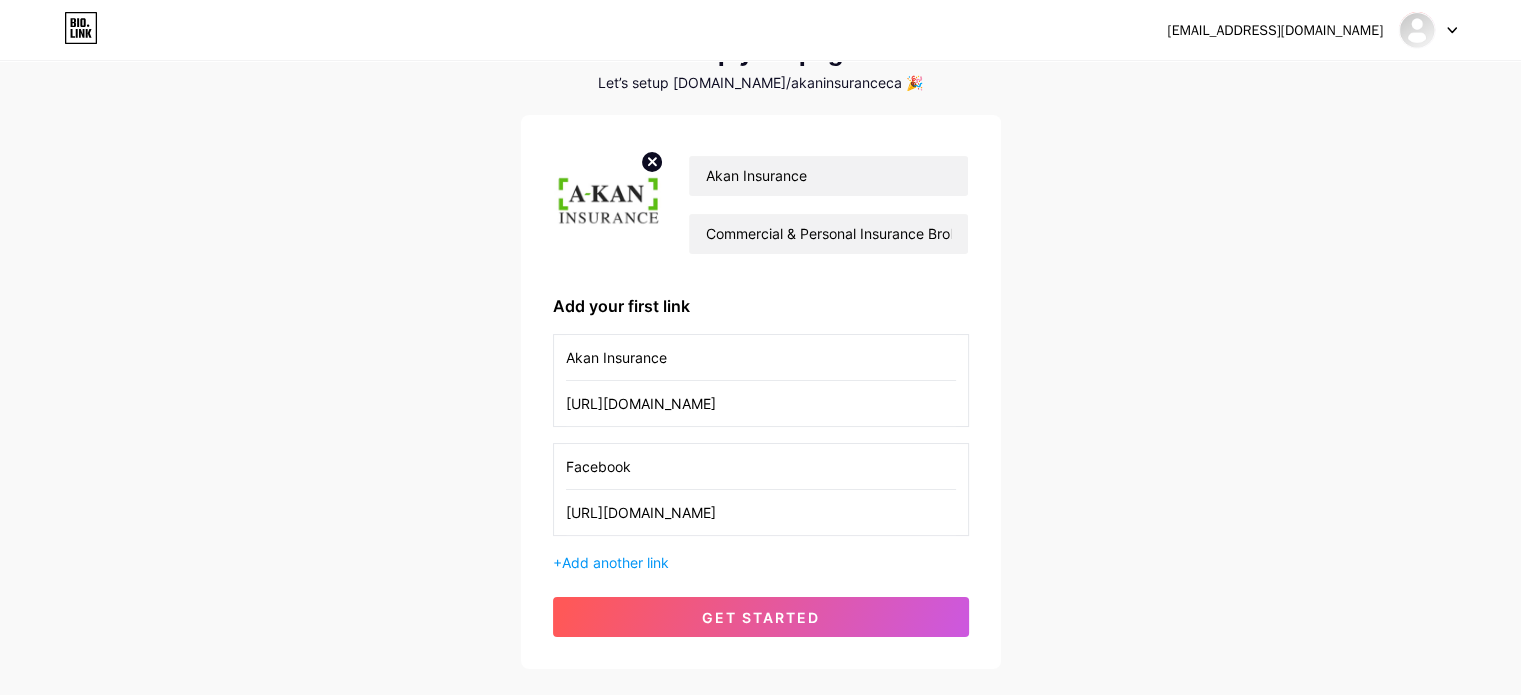 scroll, scrollTop: 100, scrollLeft: 0, axis: vertical 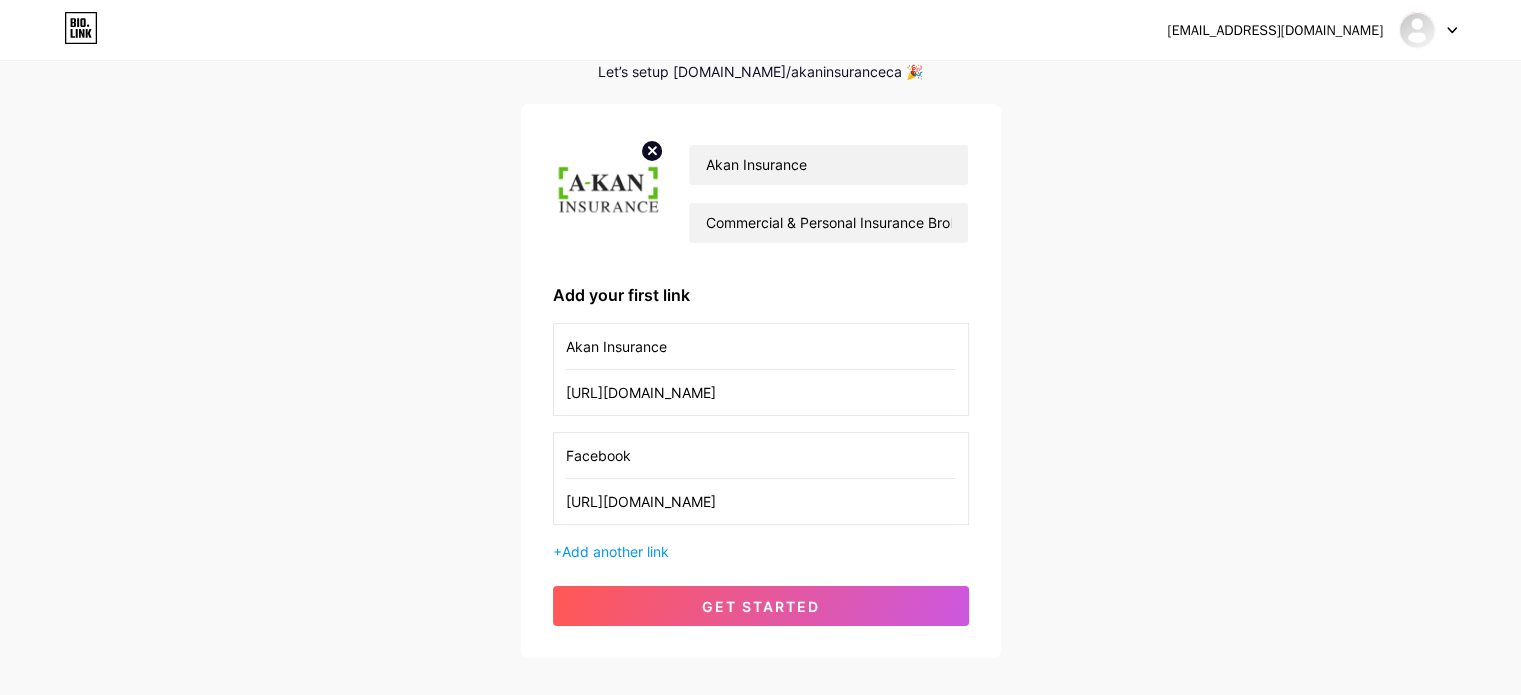 type on "[URL][DOMAIN_NAME]" 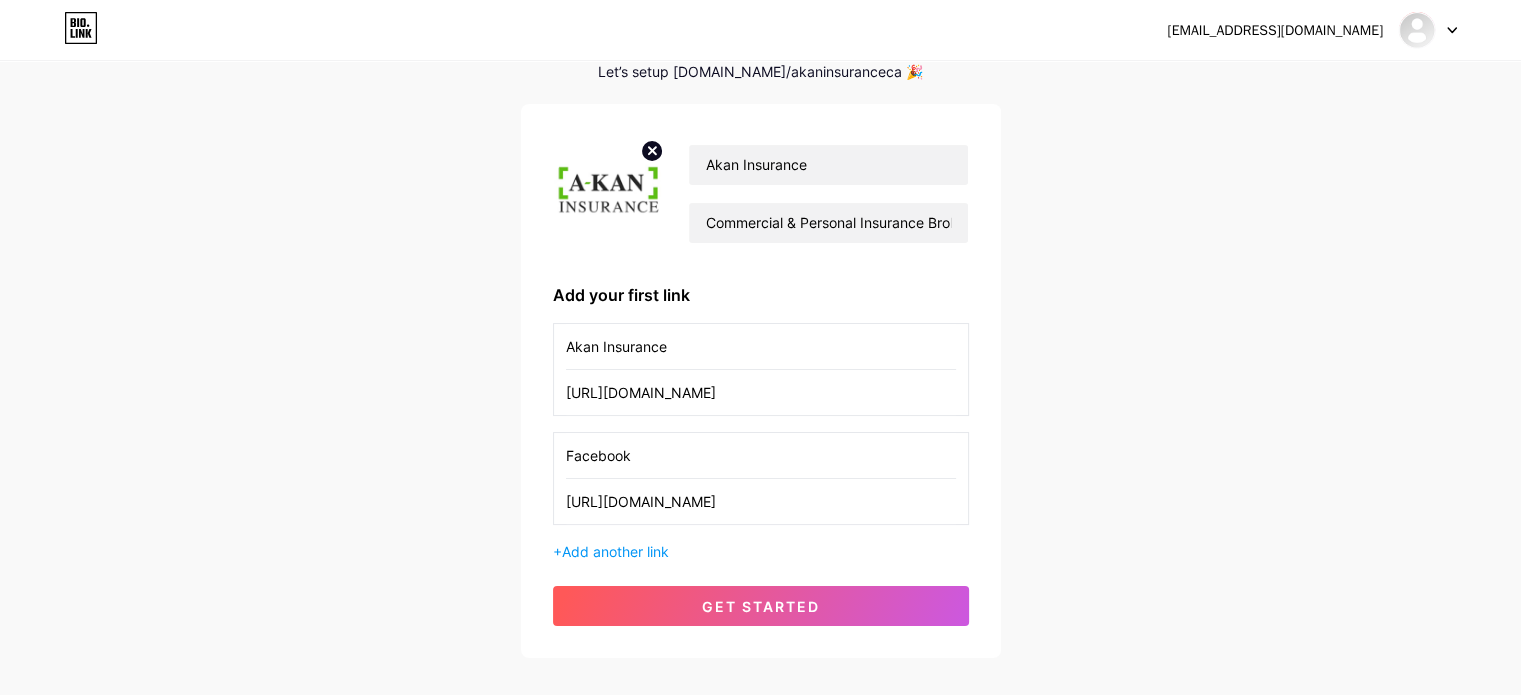 click on "Akan Insurance   [URL][DOMAIN_NAME]   Facebook   [URL][DOMAIN_NAME]
+  Add another link" at bounding box center (761, 442) 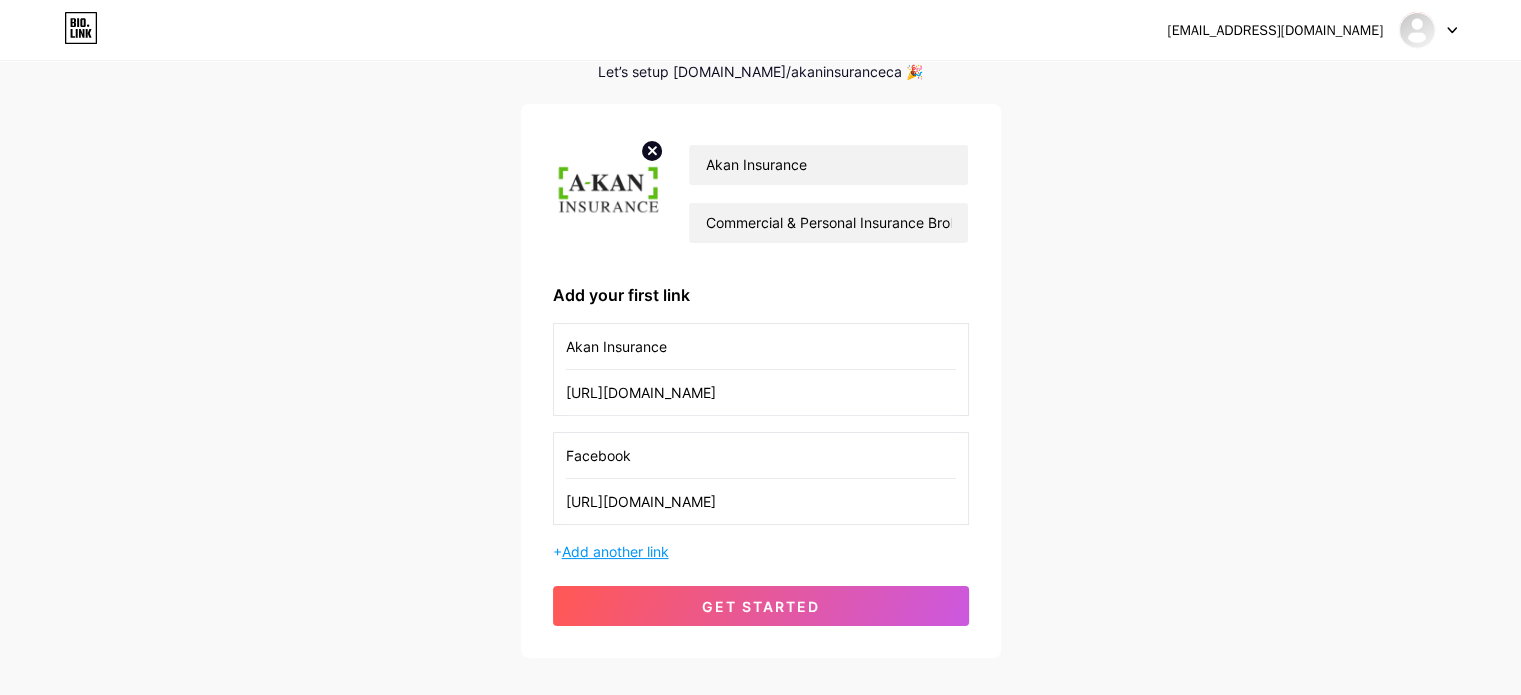 click on "Add another link" at bounding box center (615, 551) 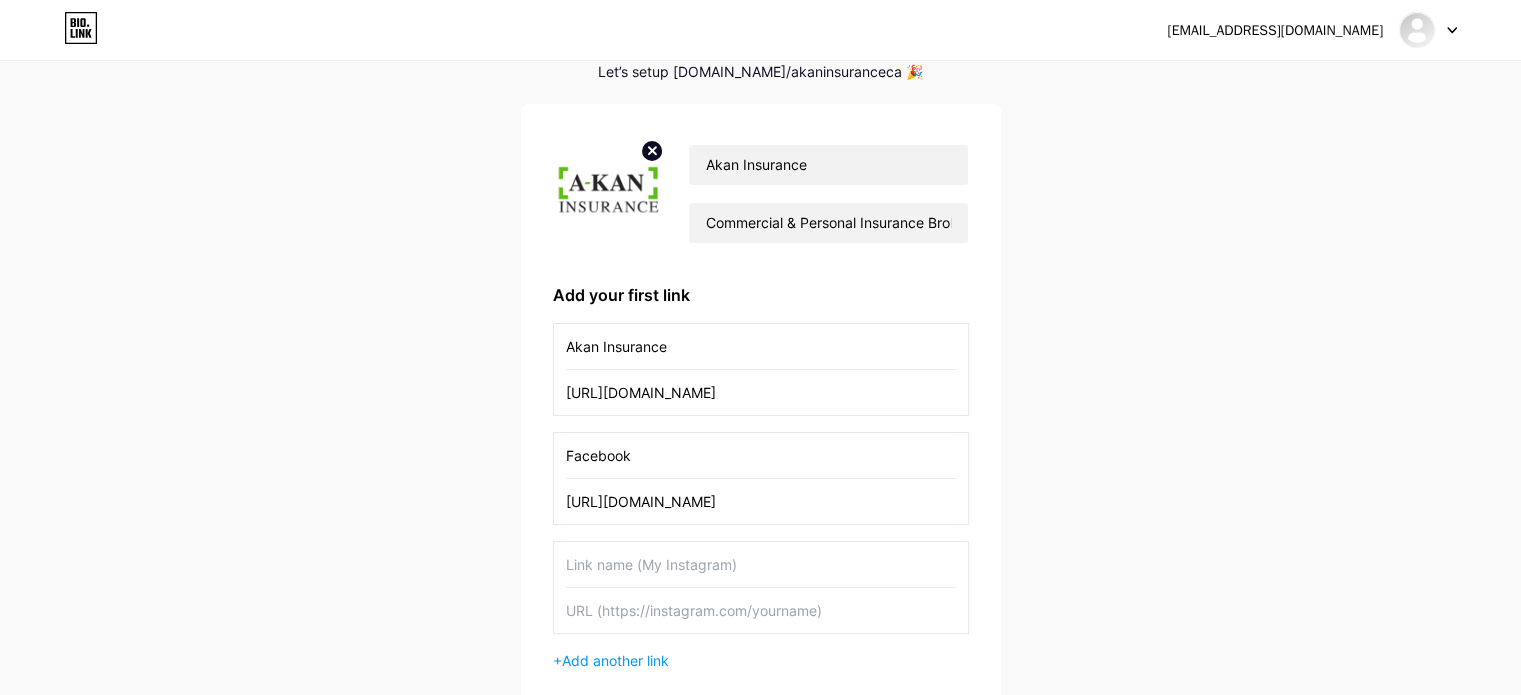 click at bounding box center [761, 610] 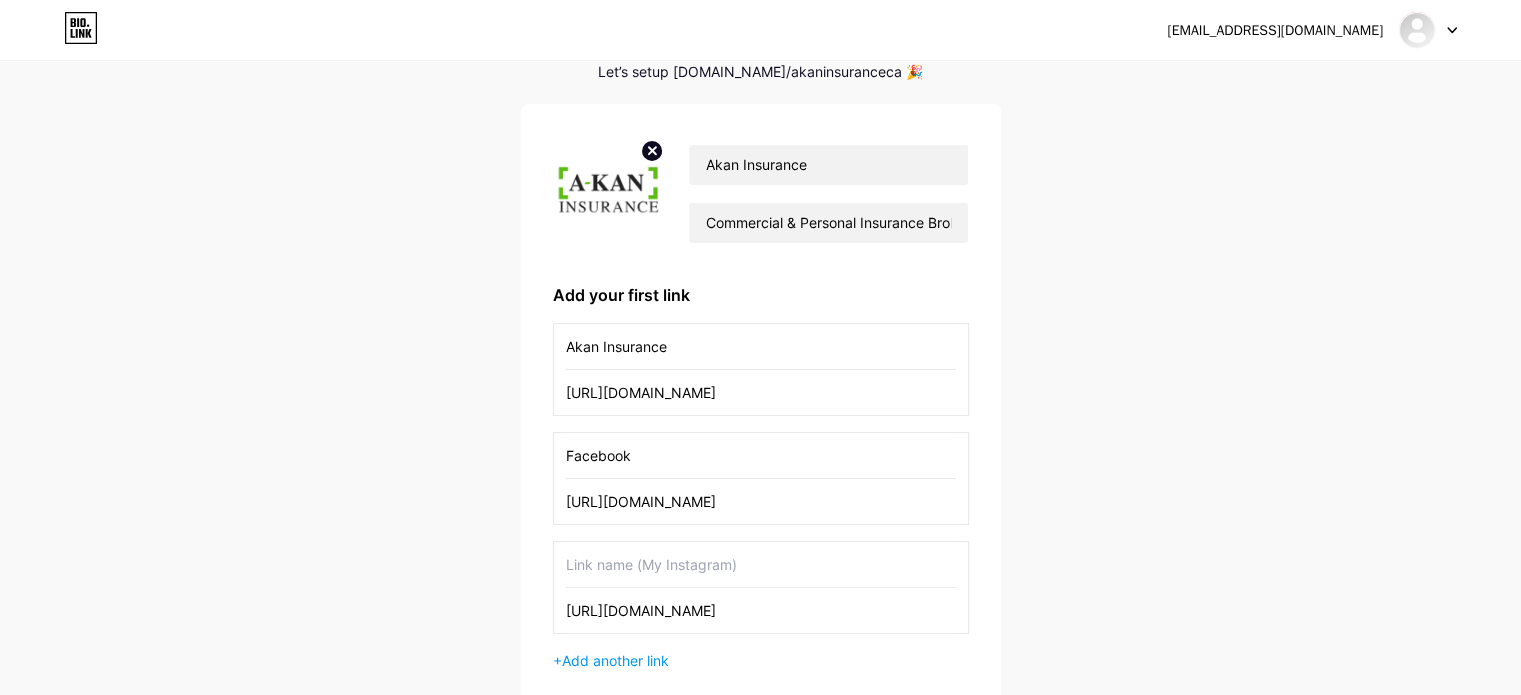 type on "[URL][DOMAIN_NAME]" 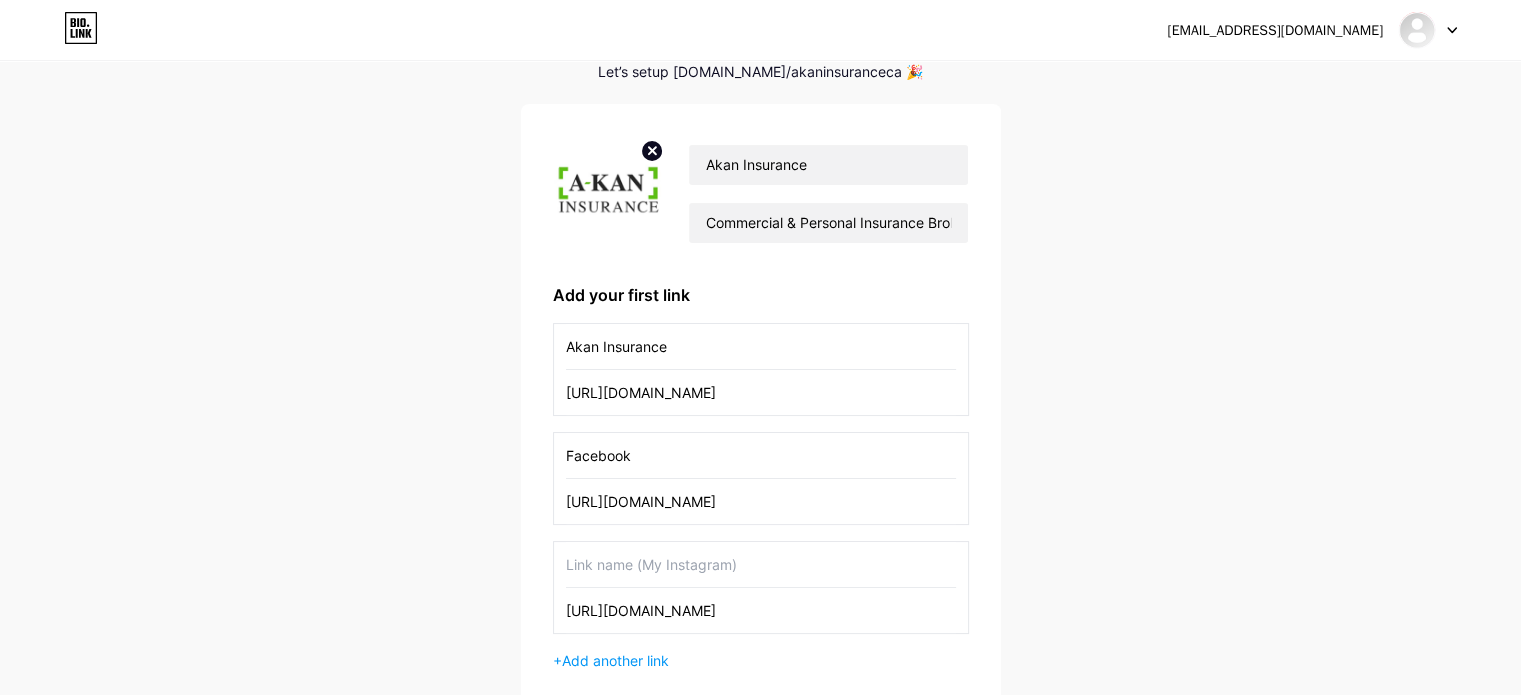 click at bounding box center [761, 564] 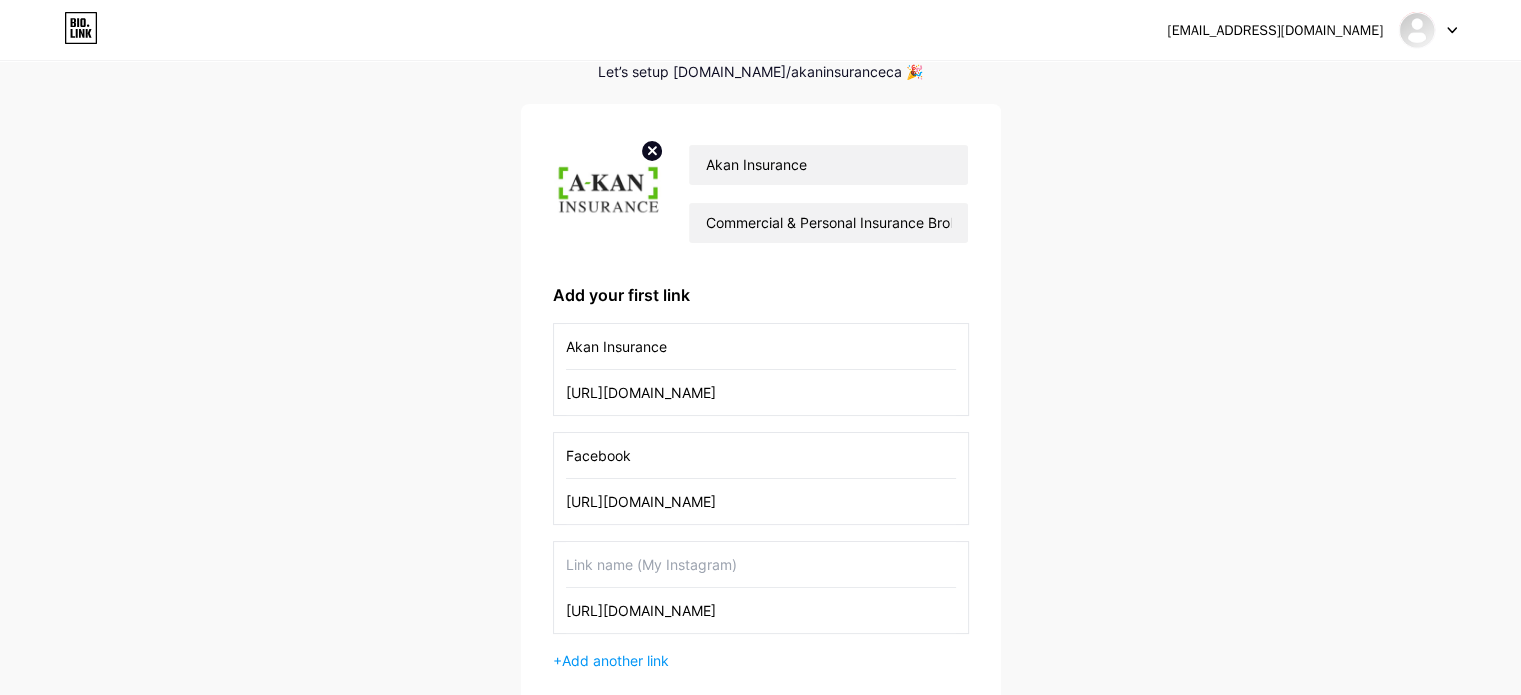 paste on "Instagram" 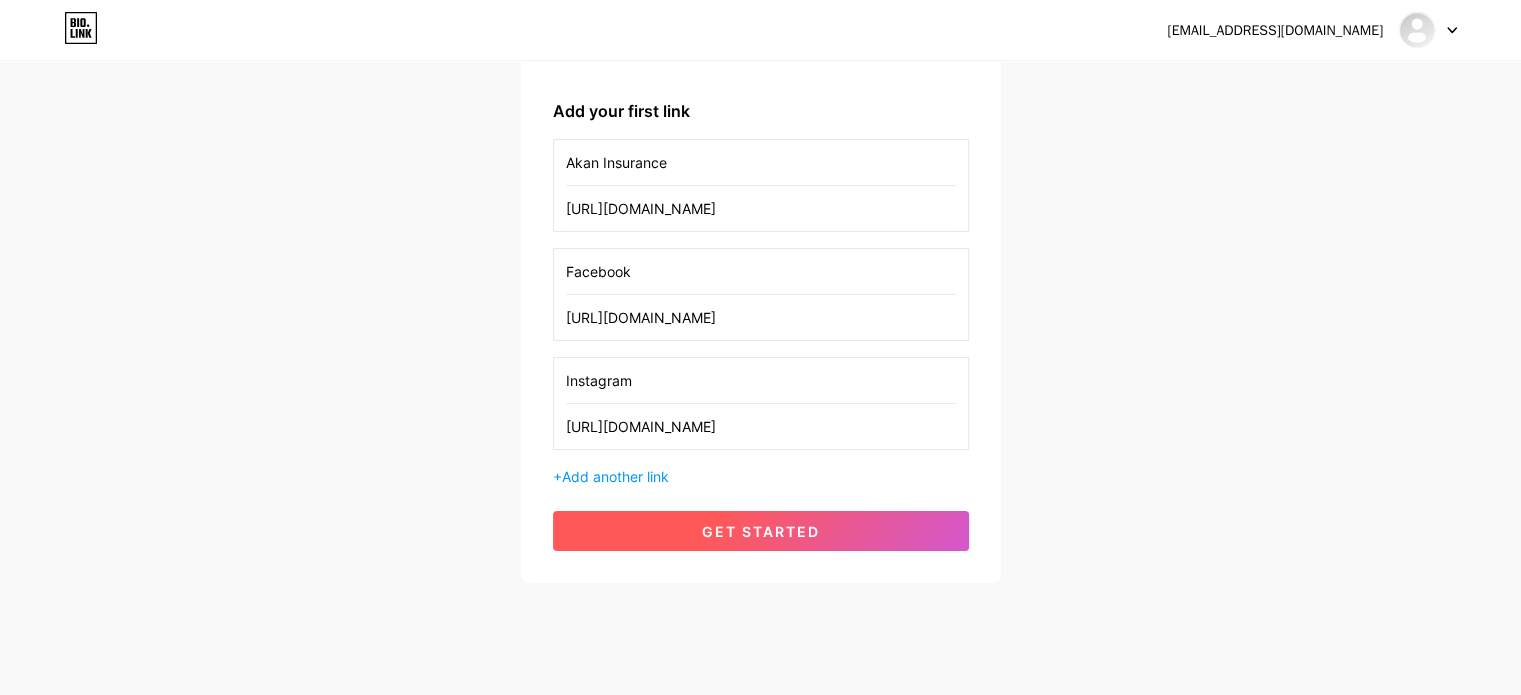 scroll, scrollTop: 314, scrollLeft: 0, axis: vertical 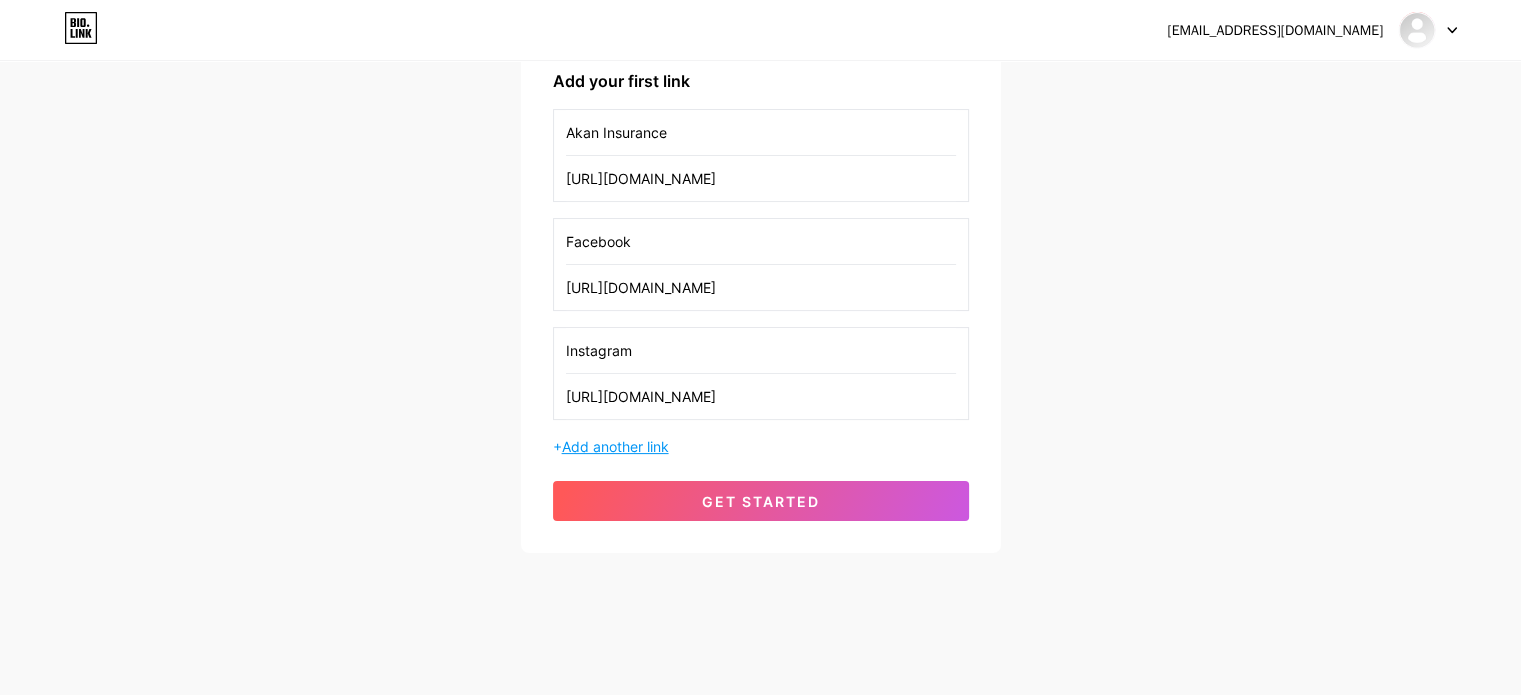type on "Instagram" 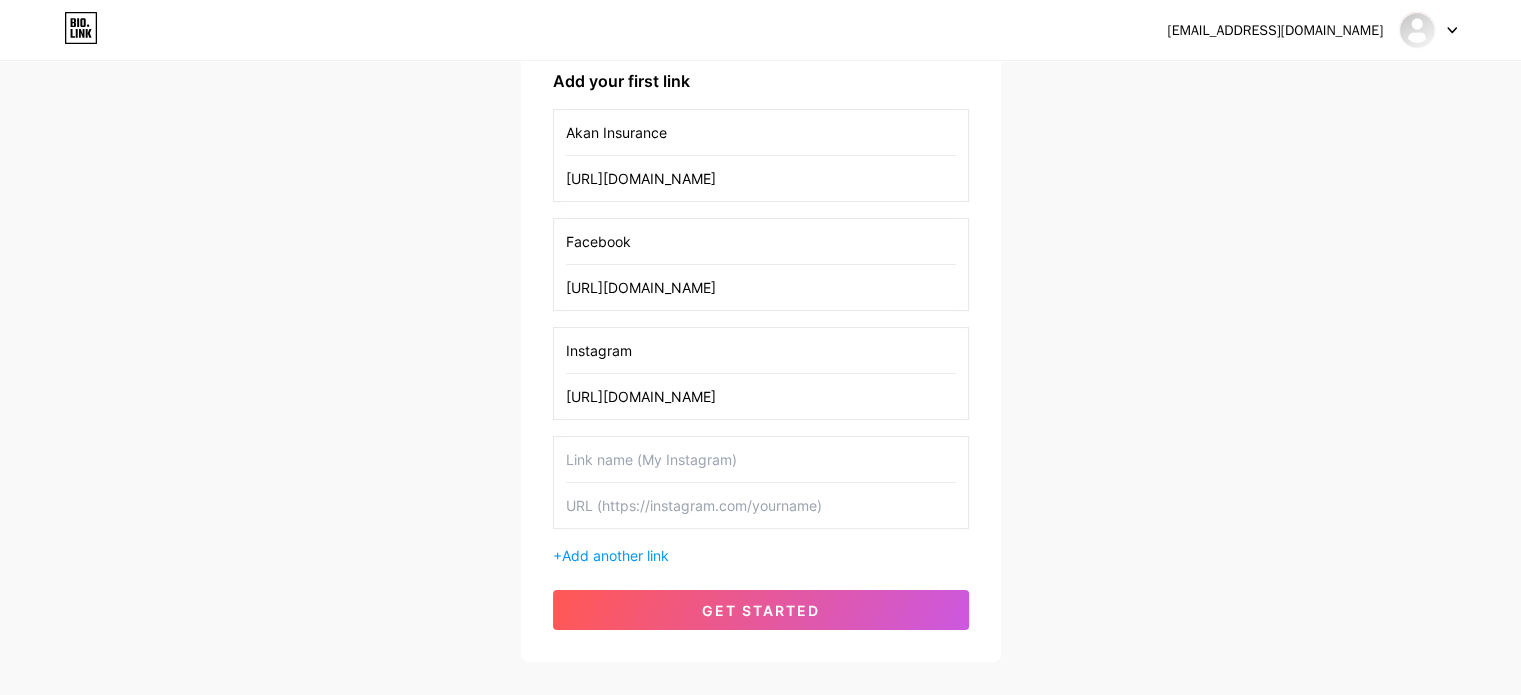 click at bounding box center [761, 459] 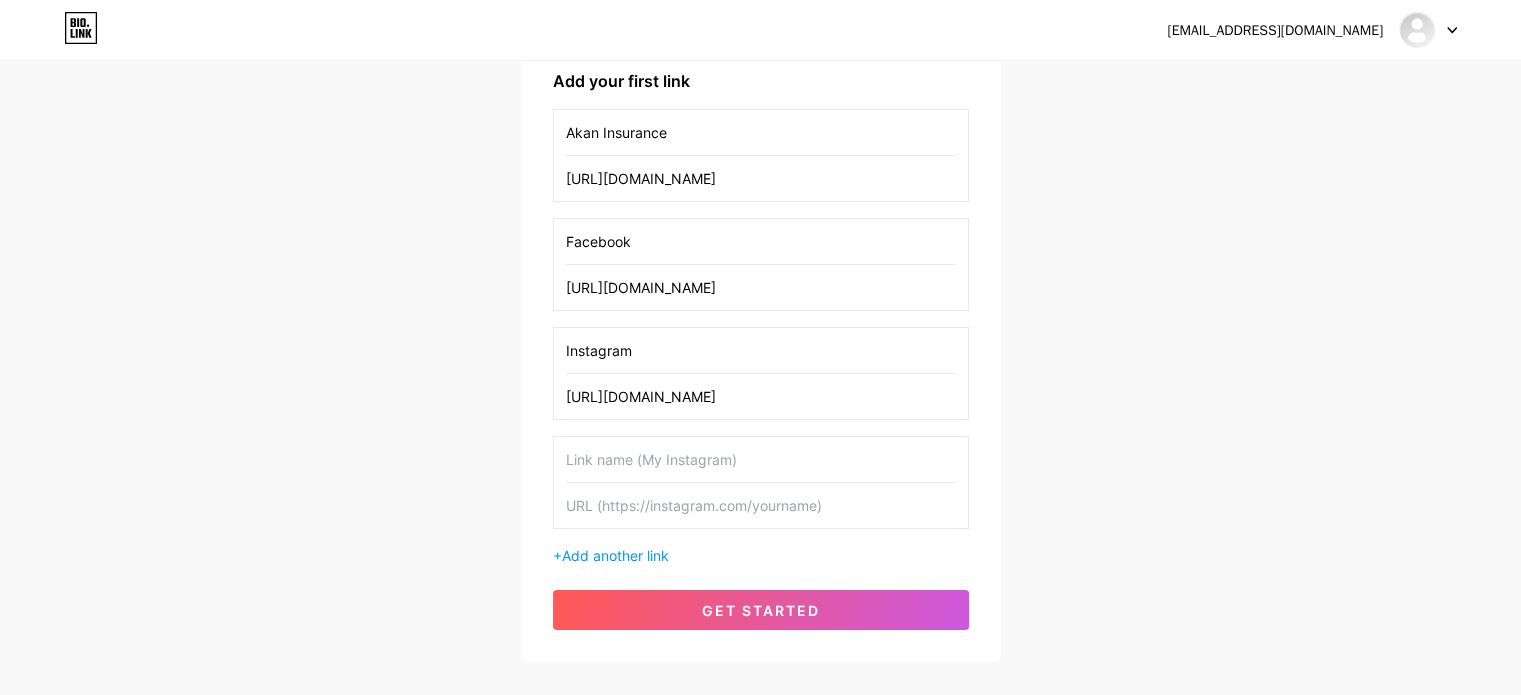 paste on "Business Insurance" 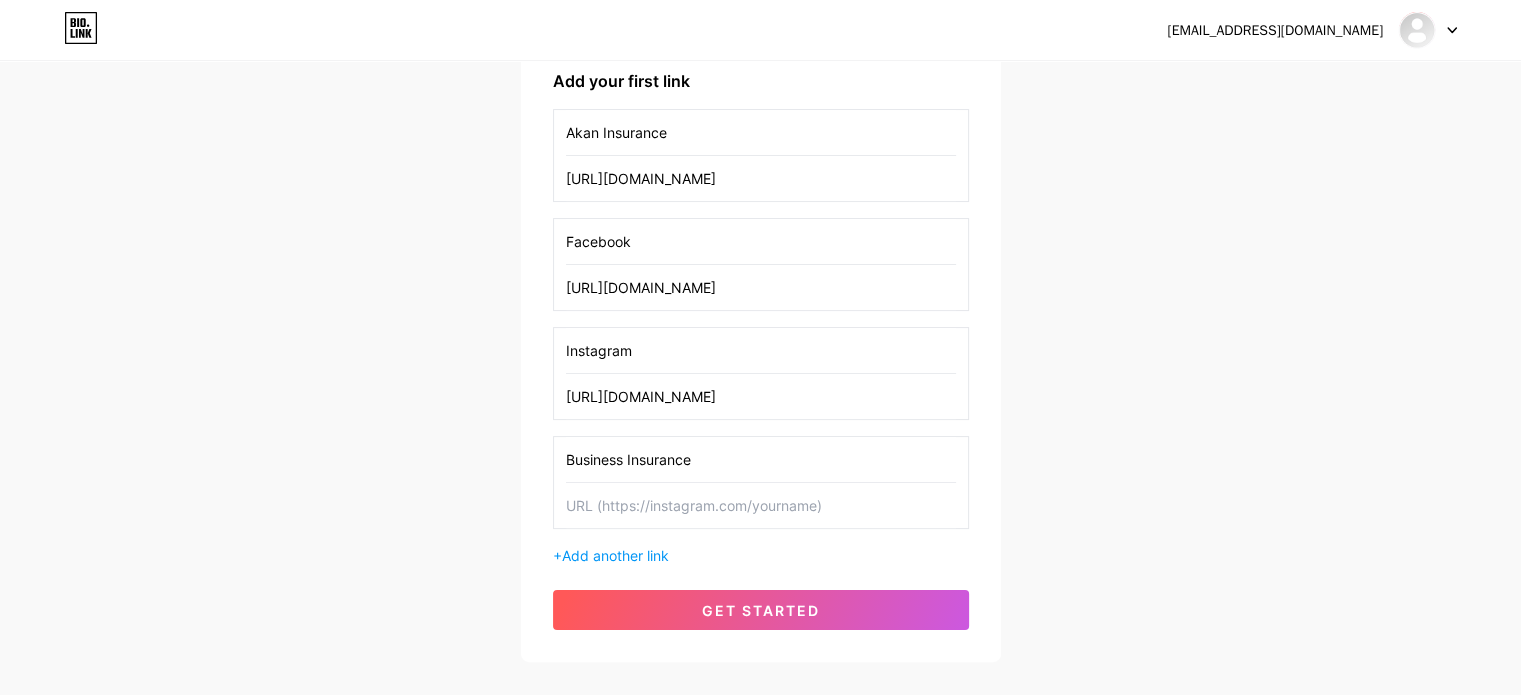 type on "Business Insurance" 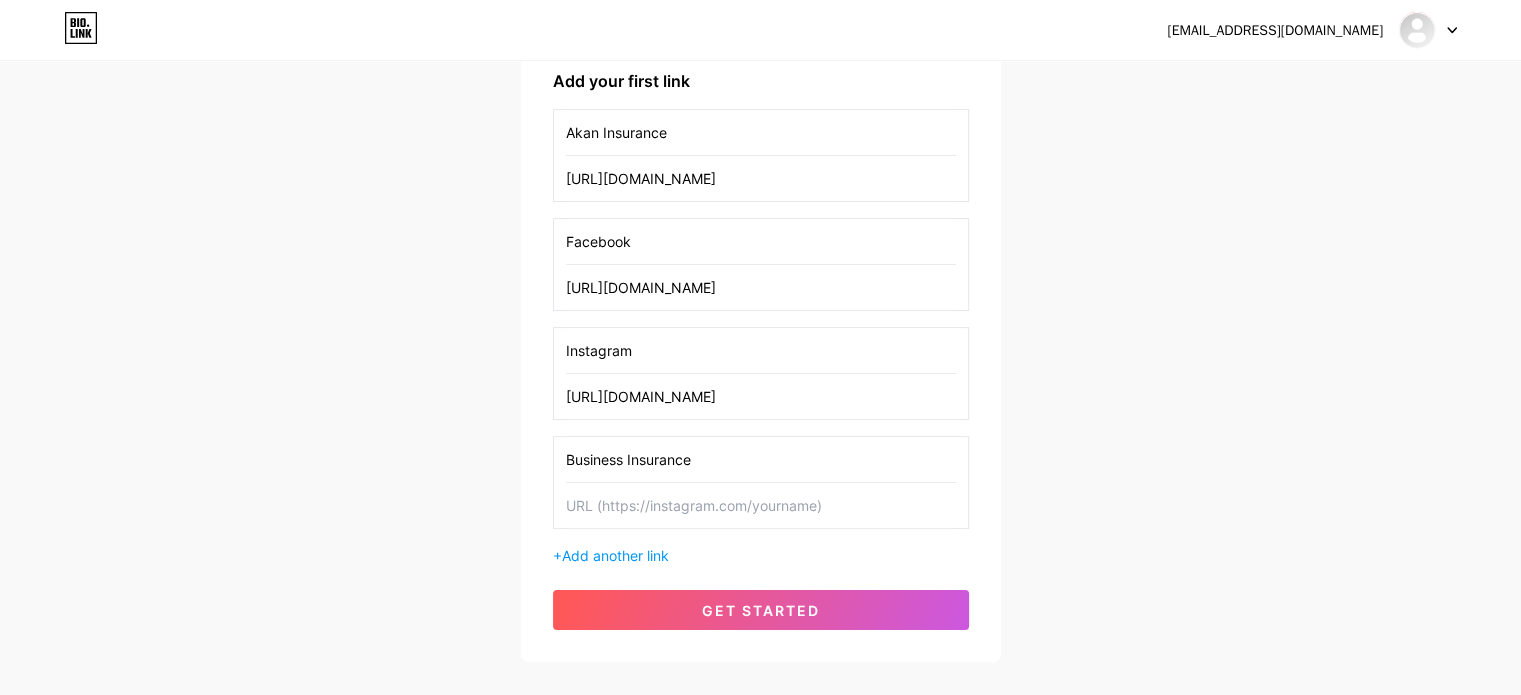 click at bounding box center [761, 505] 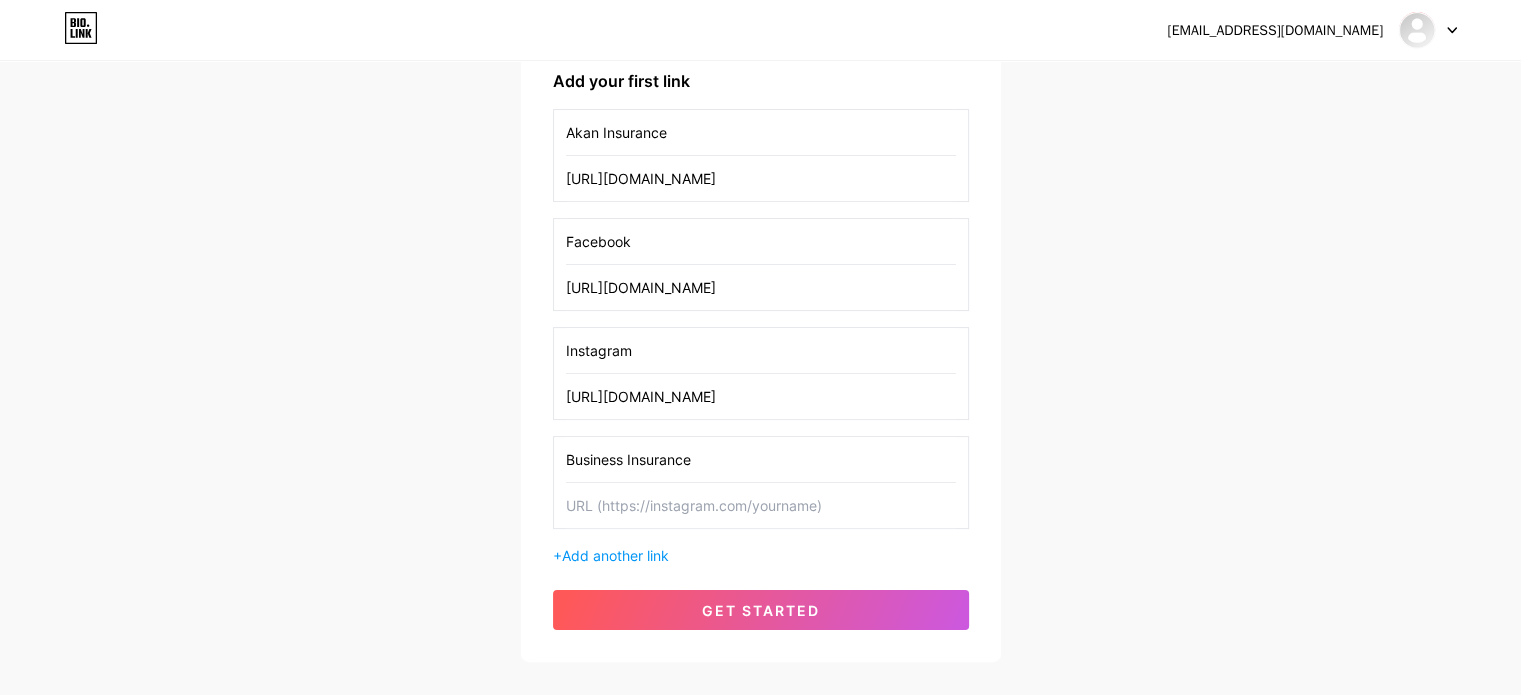 paste on "[URL][DOMAIN_NAME]" 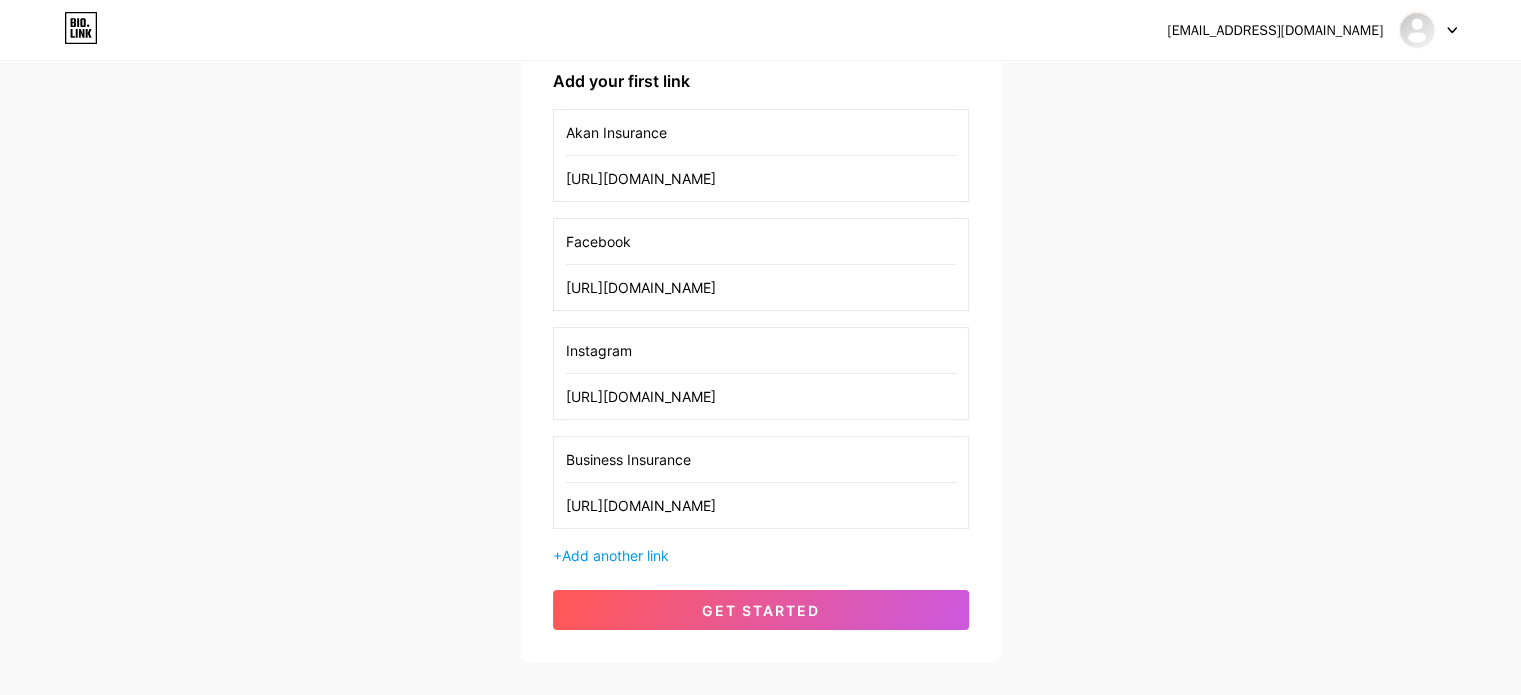 scroll, scrollTop: 0, scrollLeft: 44, axis: horizontal 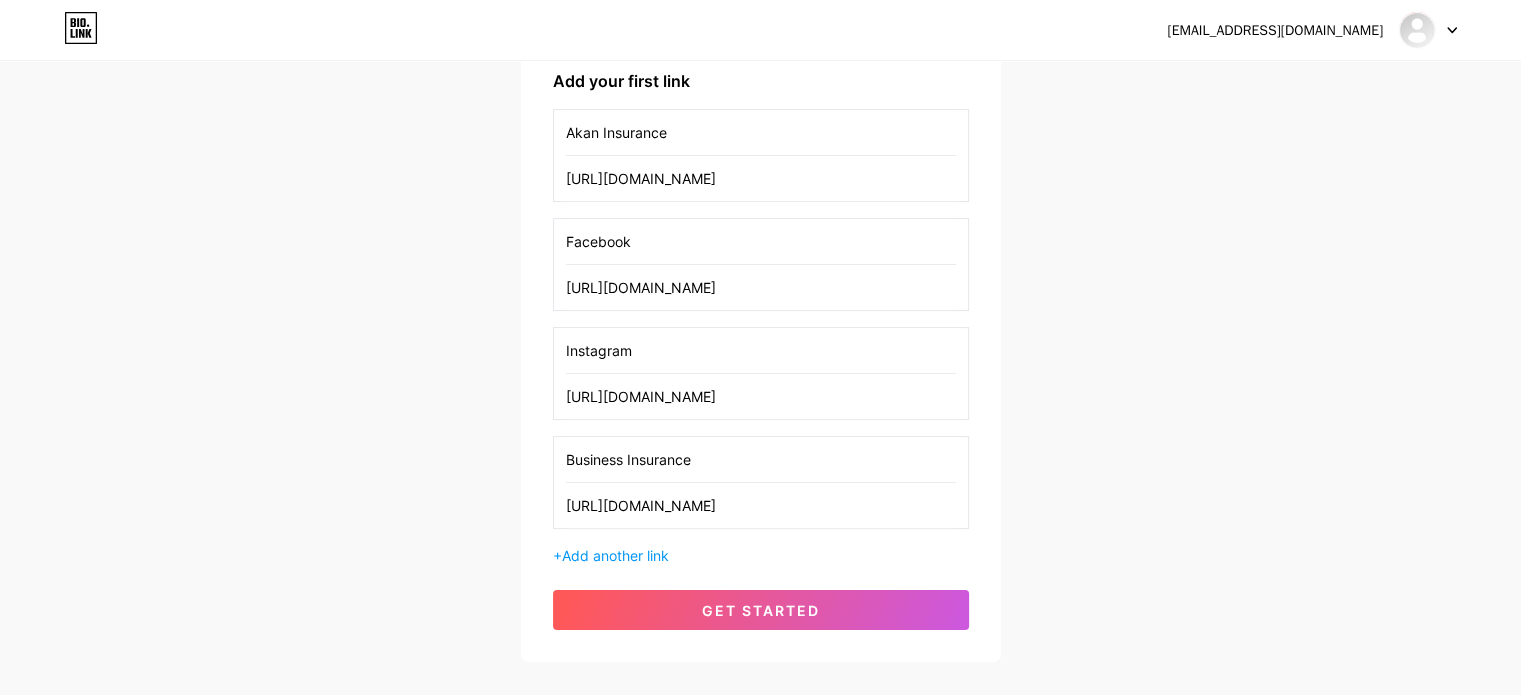 click on "Akan Insurance   [URL][DOMAIN_NAME]   Facebook   [URL][DOMAIN_NAME]   Instagram   [URL][DOMAIN_NAME]   Business Insurance   [URL][DOMAIN_NAME]
+  Add another link" at bounding box center (761, 337) 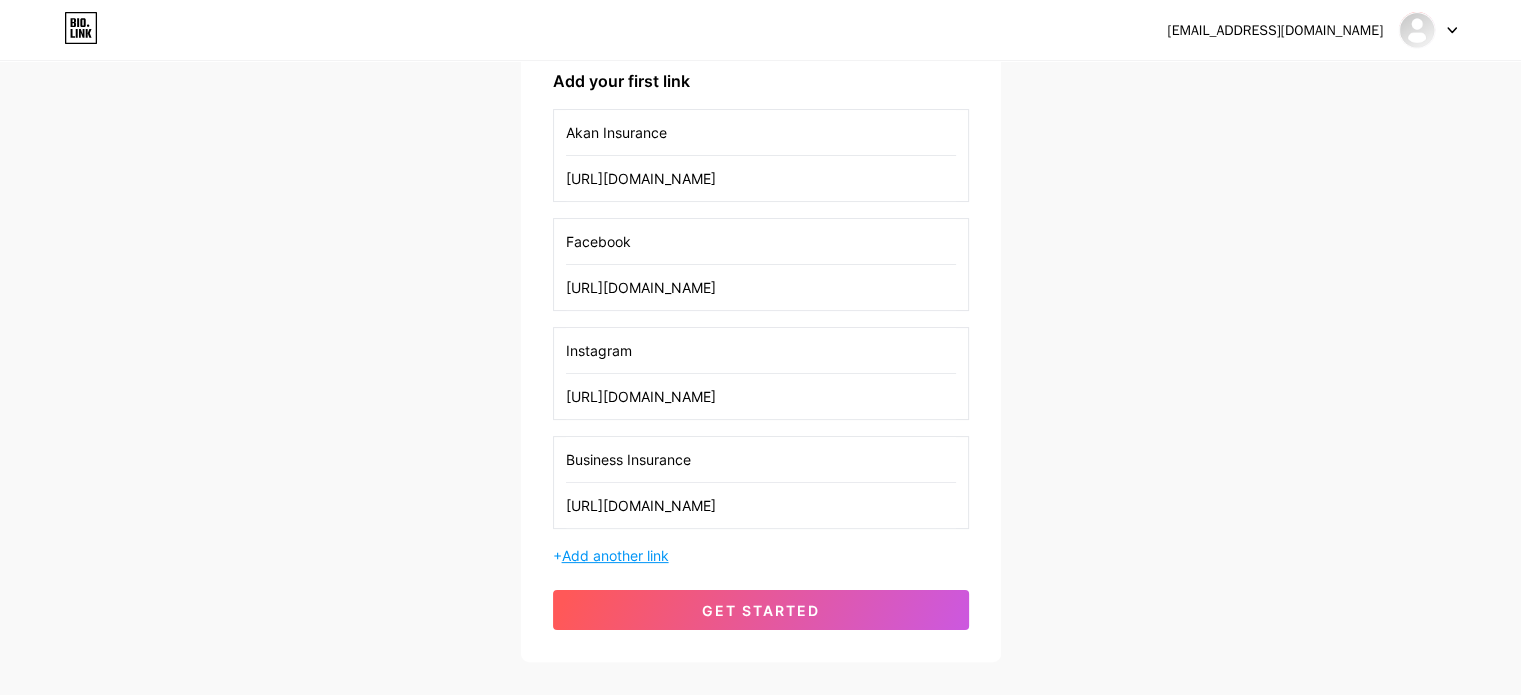 click on "Add another link" at bounding box center [615, 555] 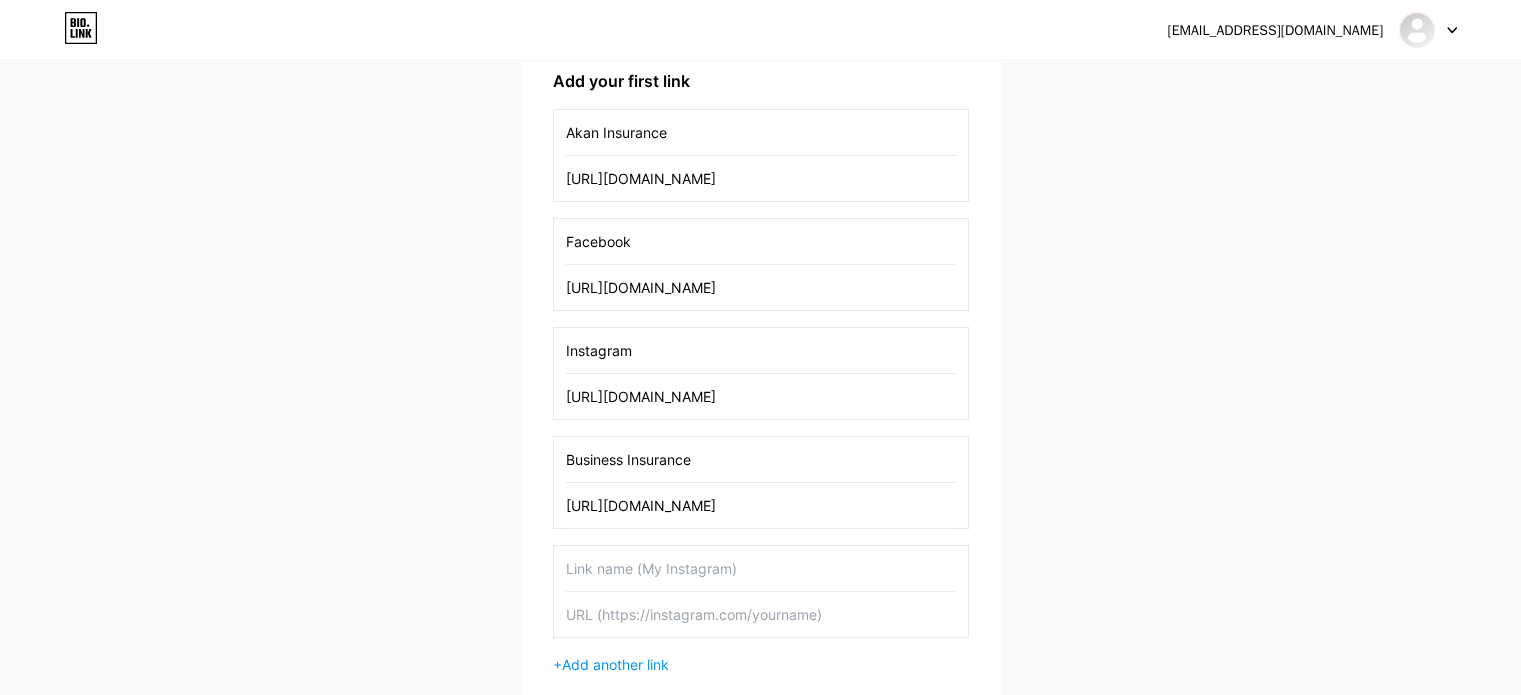 click on "Business Insurance" at bounding box center [761, 459] 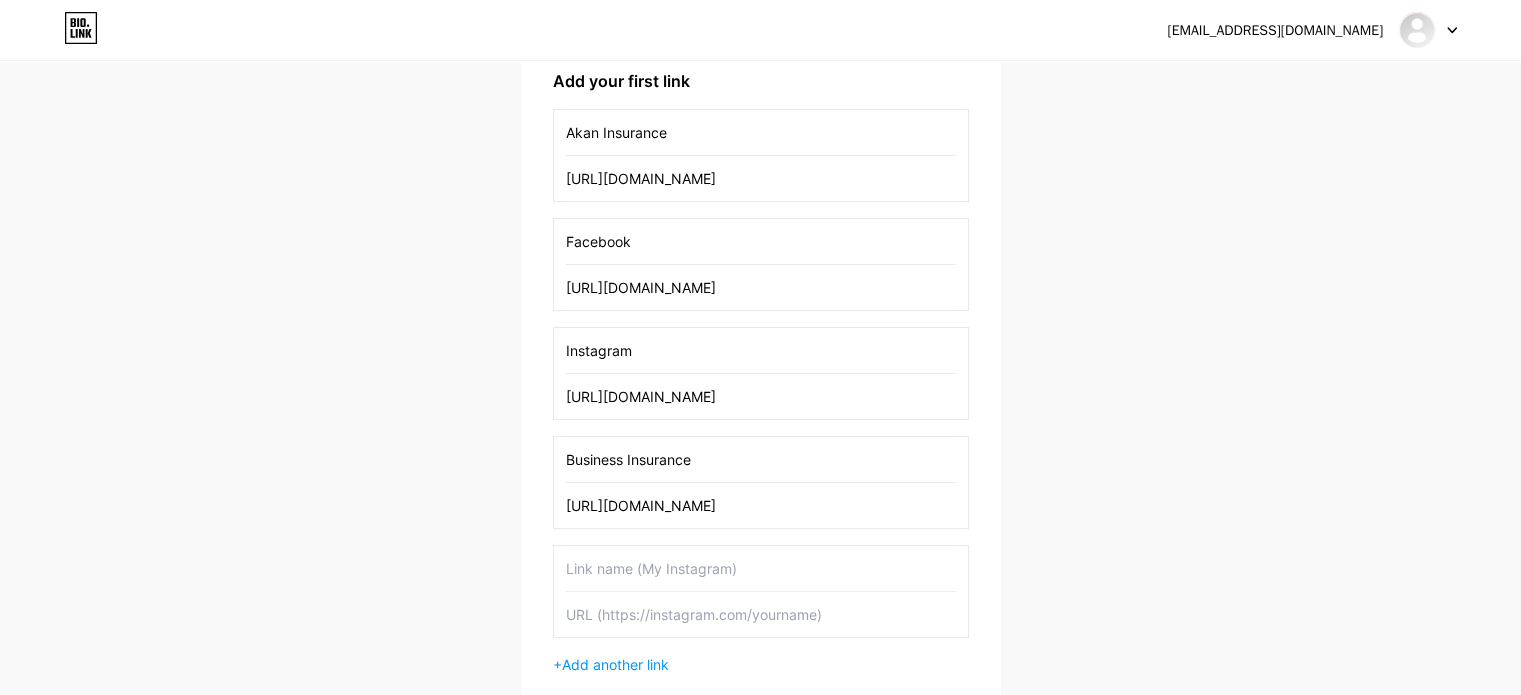 paste on "business insurance [GEOGRAPHIC_DATA]" 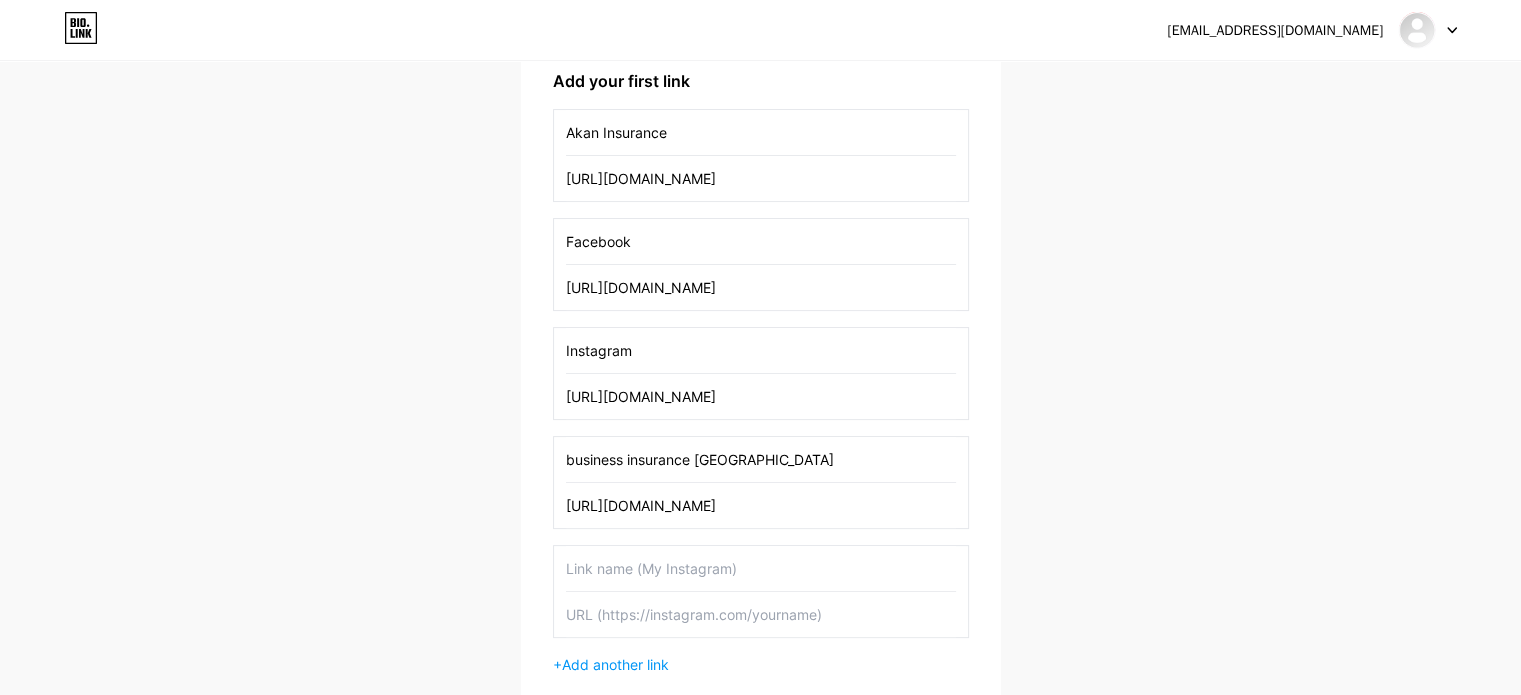 type on "business insurance [GEOGRAPHIC_DATA]" 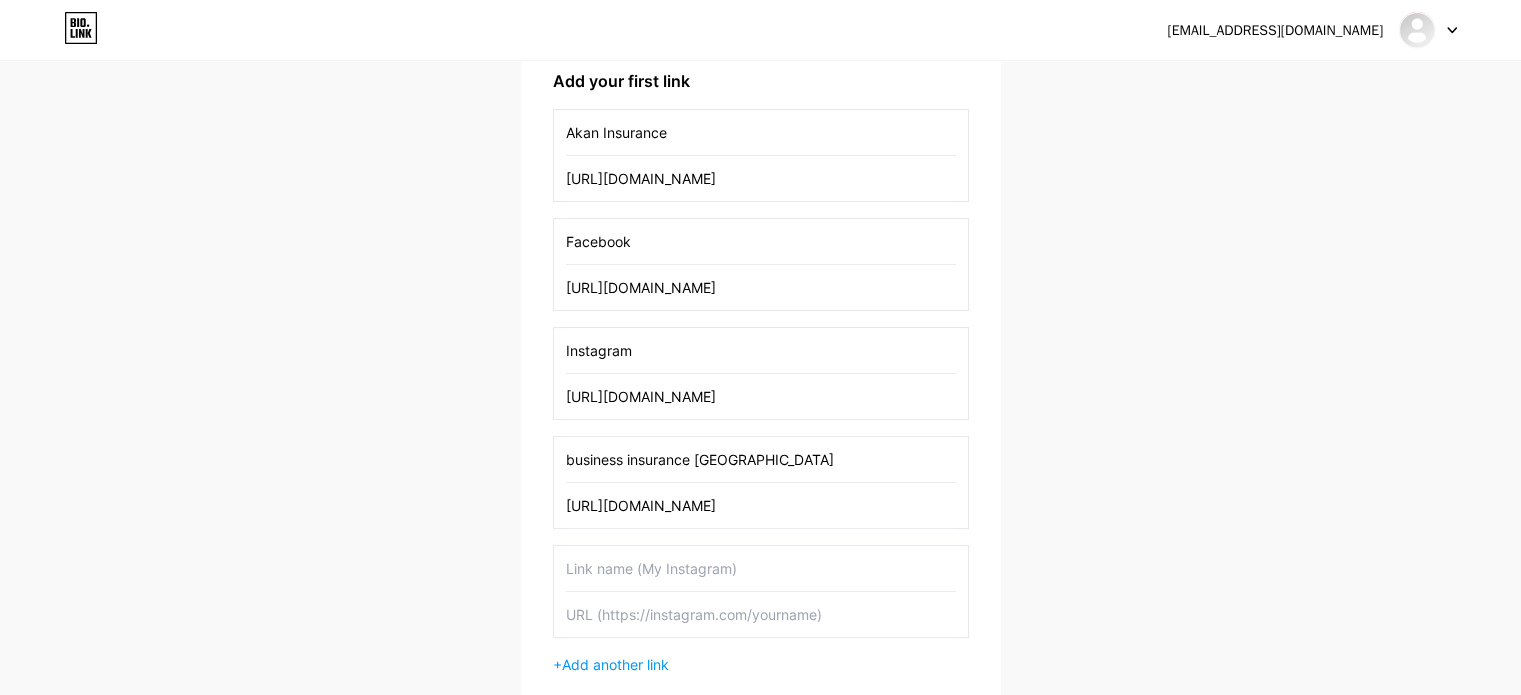 click at bounding box center (761, 614) 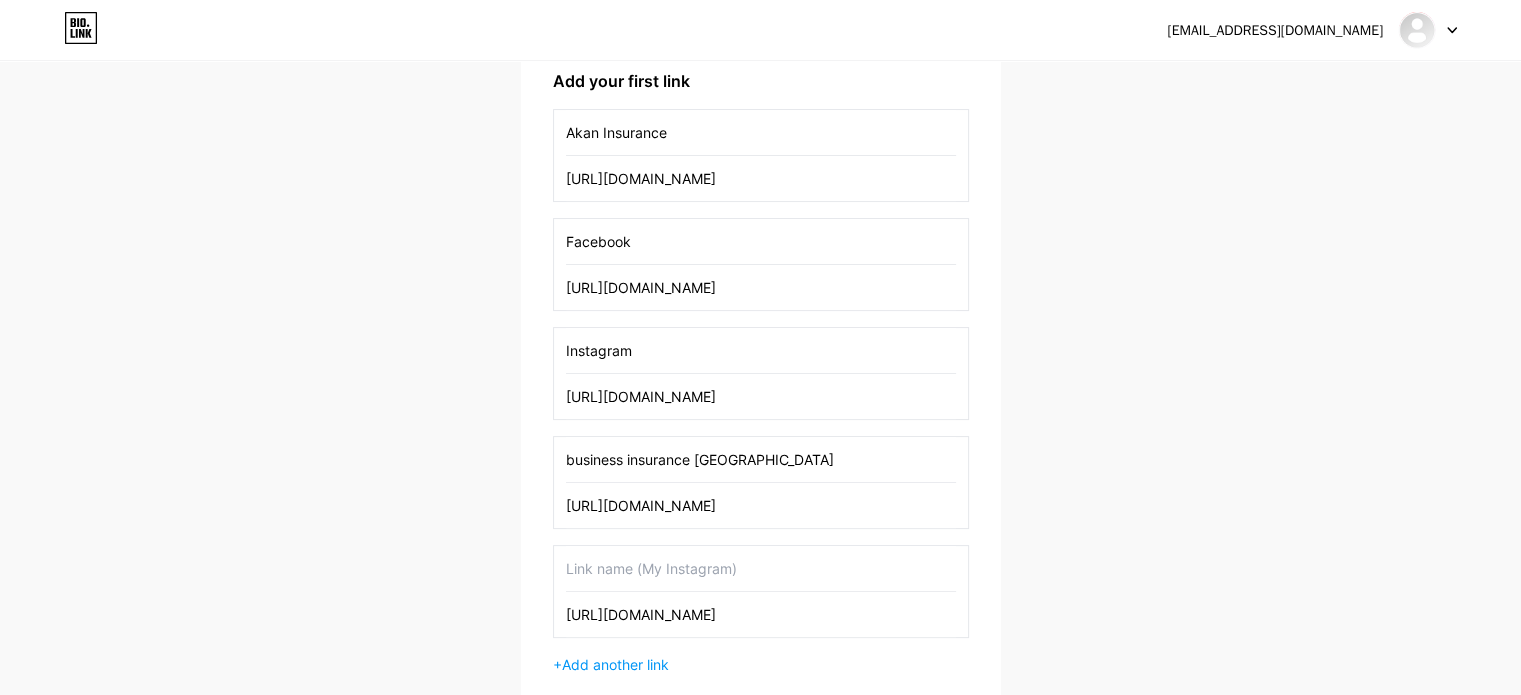 scroll, scrollTop: 0, scrollLeft: 24, axis: horizontal 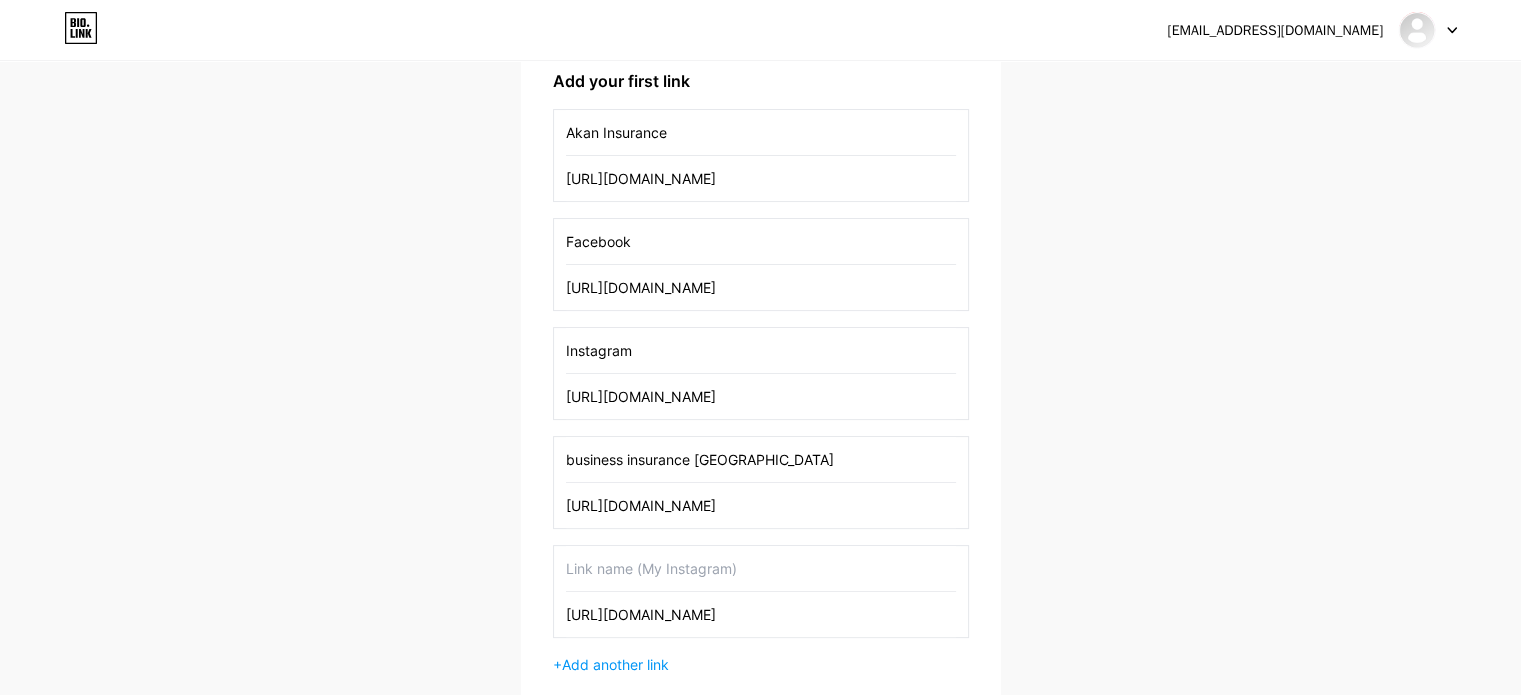 click at bounding box center (761, 568) 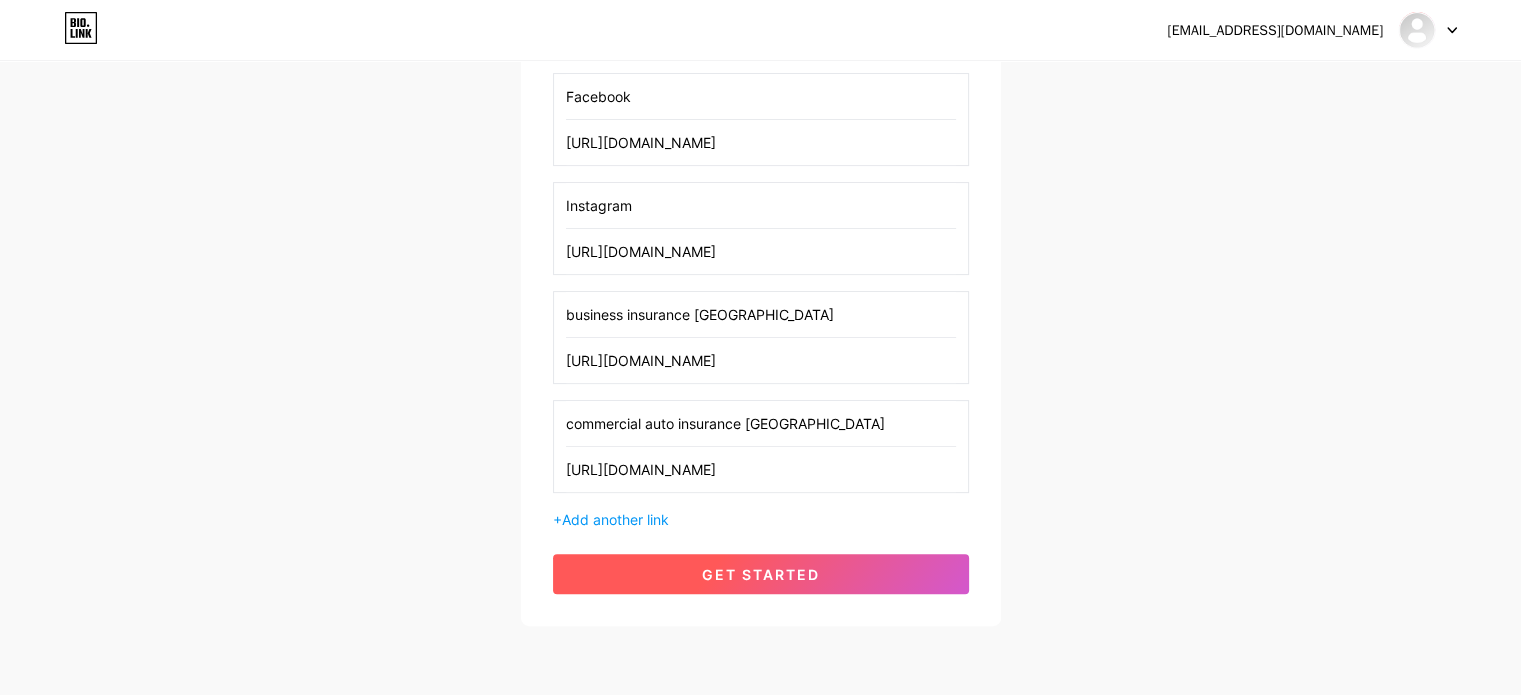scroll, scrollTop: 514, scrollLeft: 0, axis: vertical 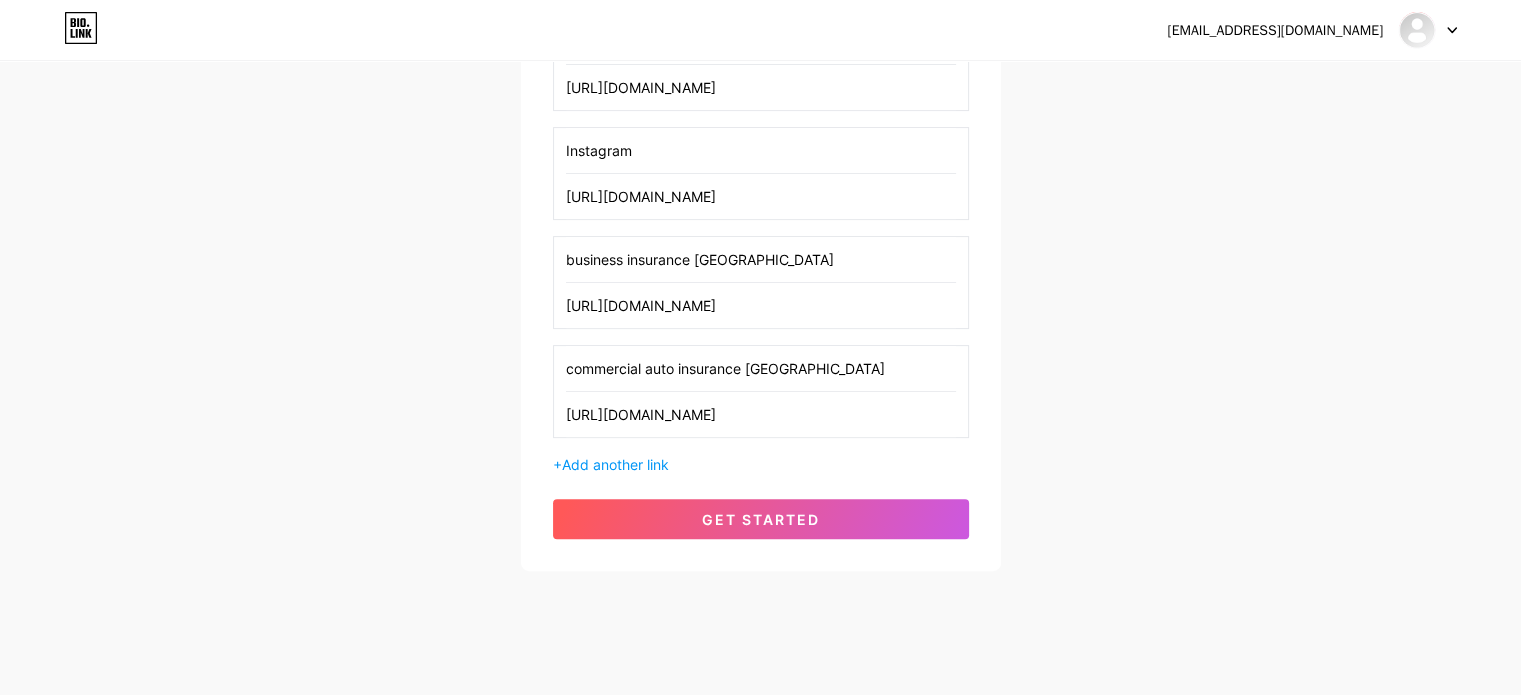 type on "commercial auto insurance [GEOGRAPHIC_DATA]" 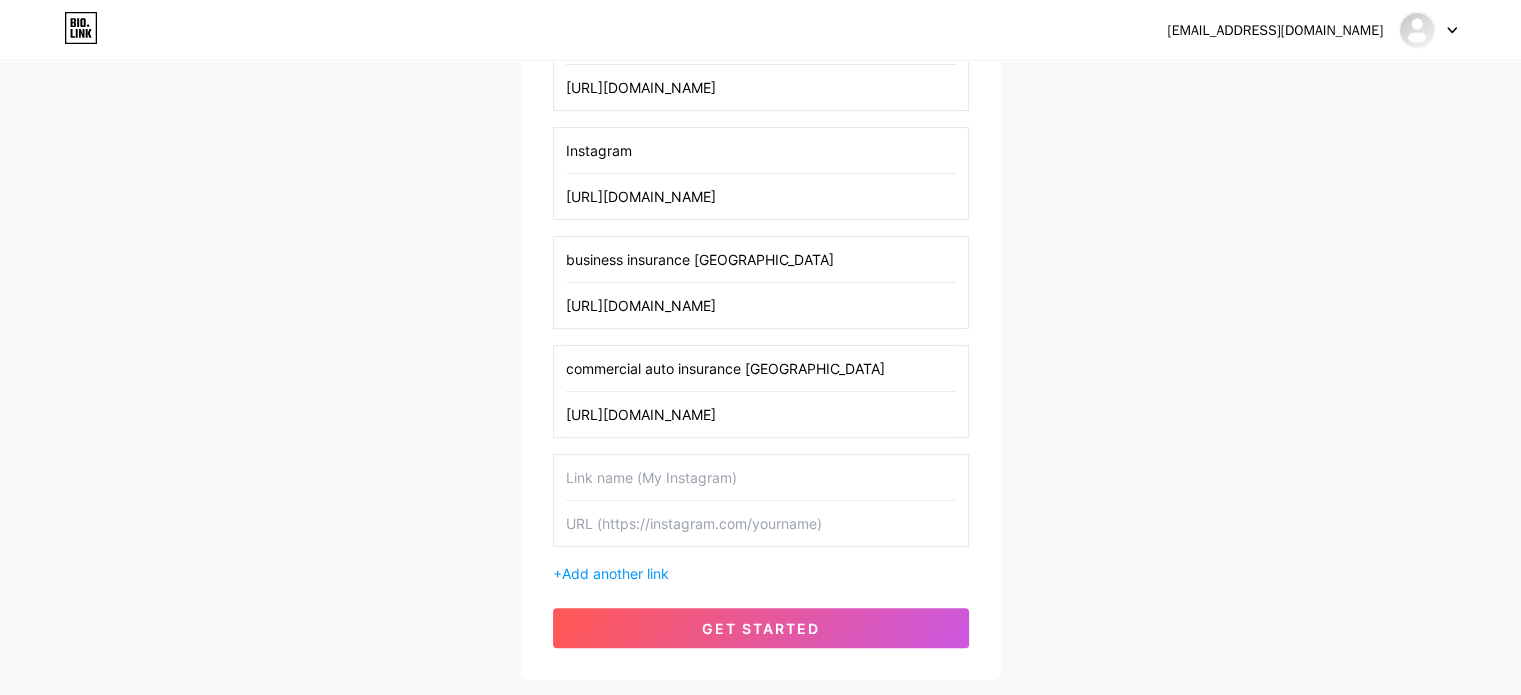 click at bounding box center (761, 477) 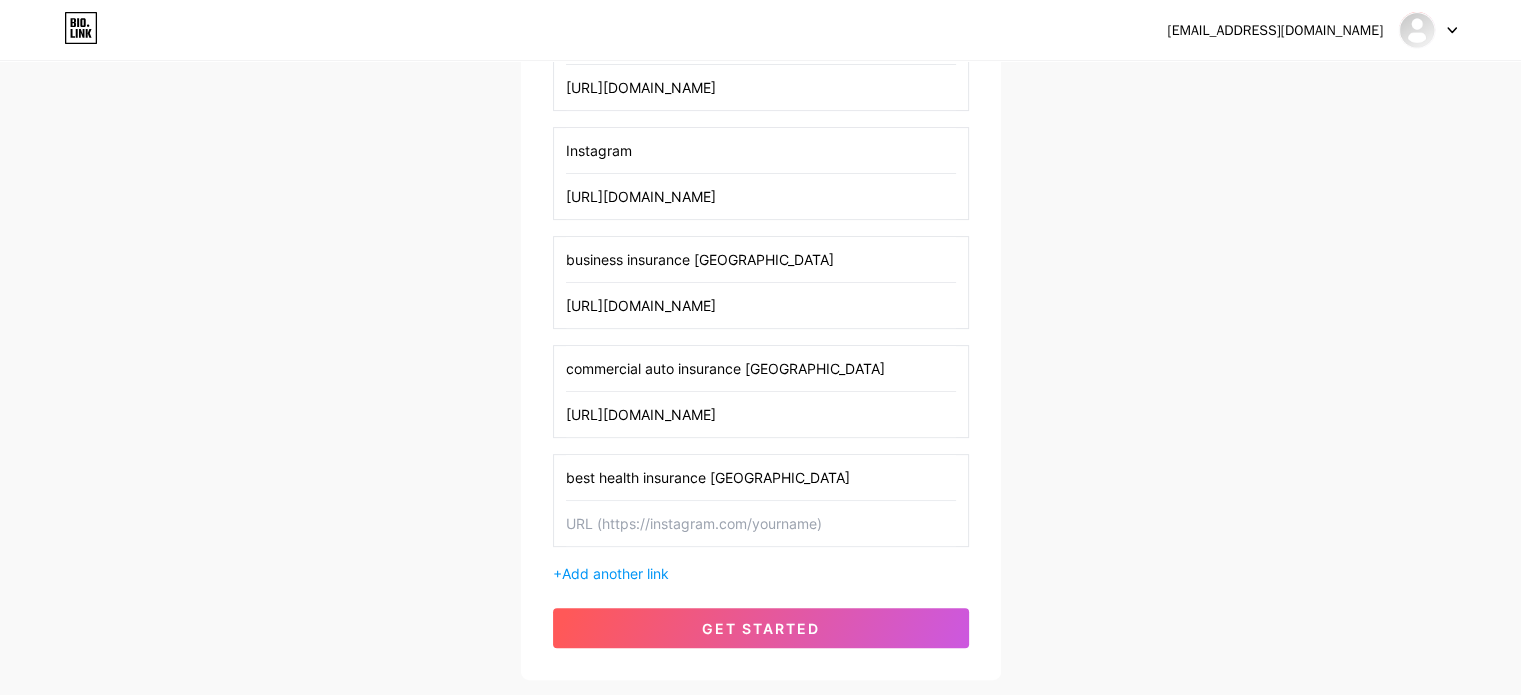 type on "best health insurance [GEOGRAPHIC_DATA]" 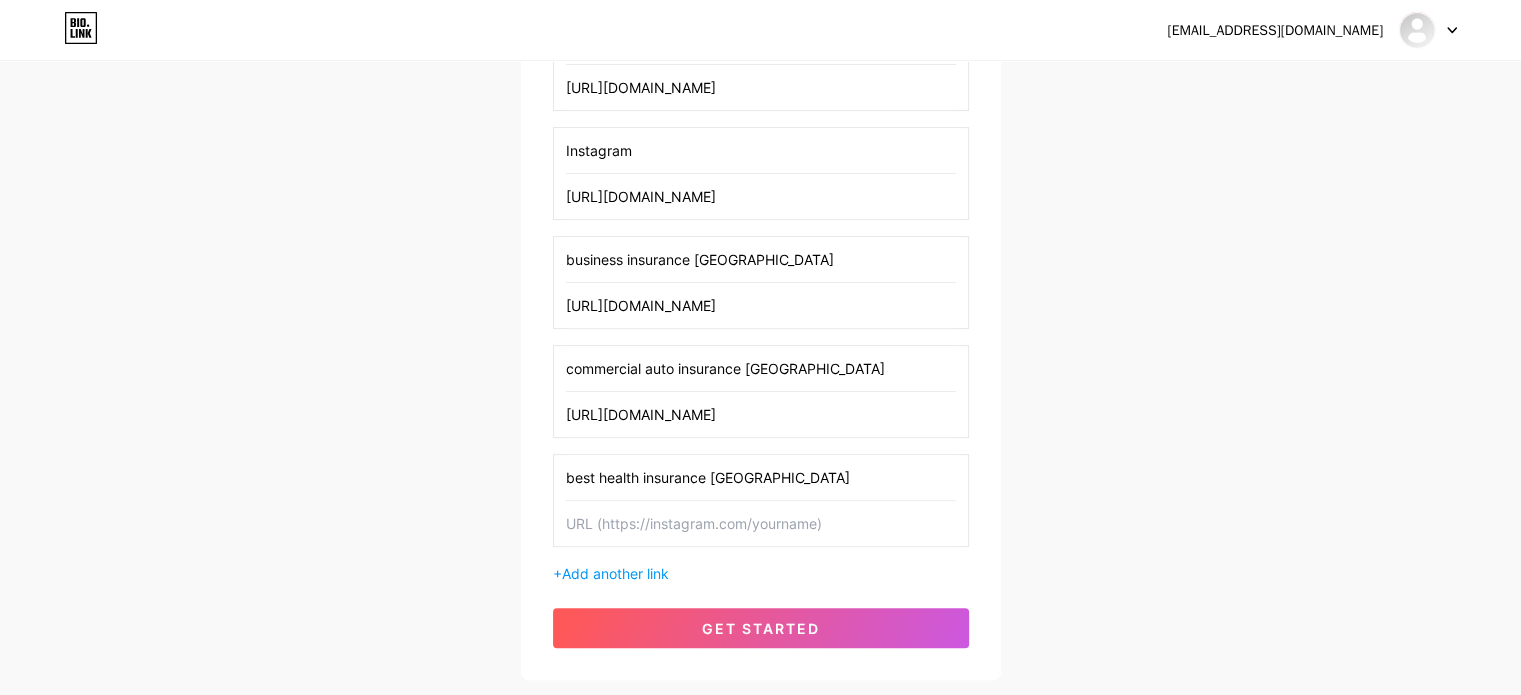 click at bounding box center [761, 523] 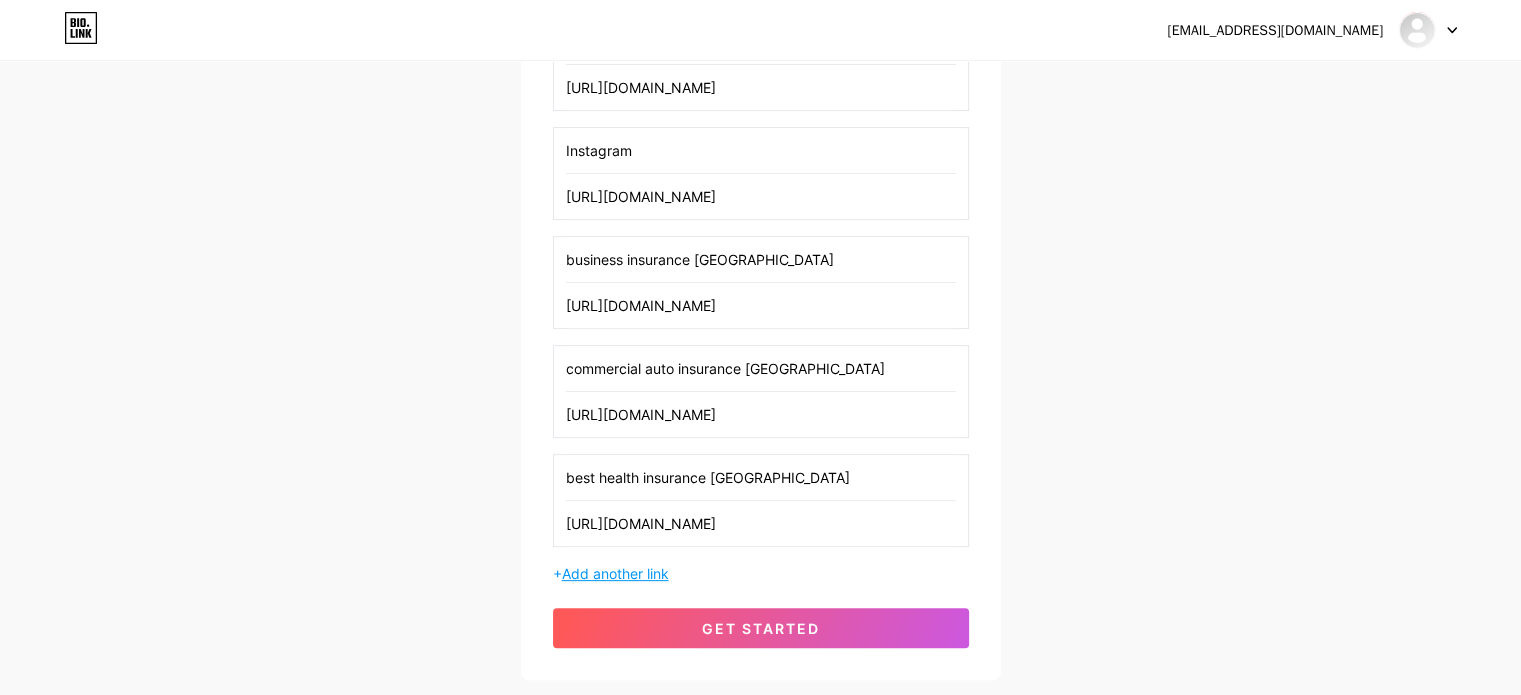 type on "[URL][DOMAIN_NAME]" 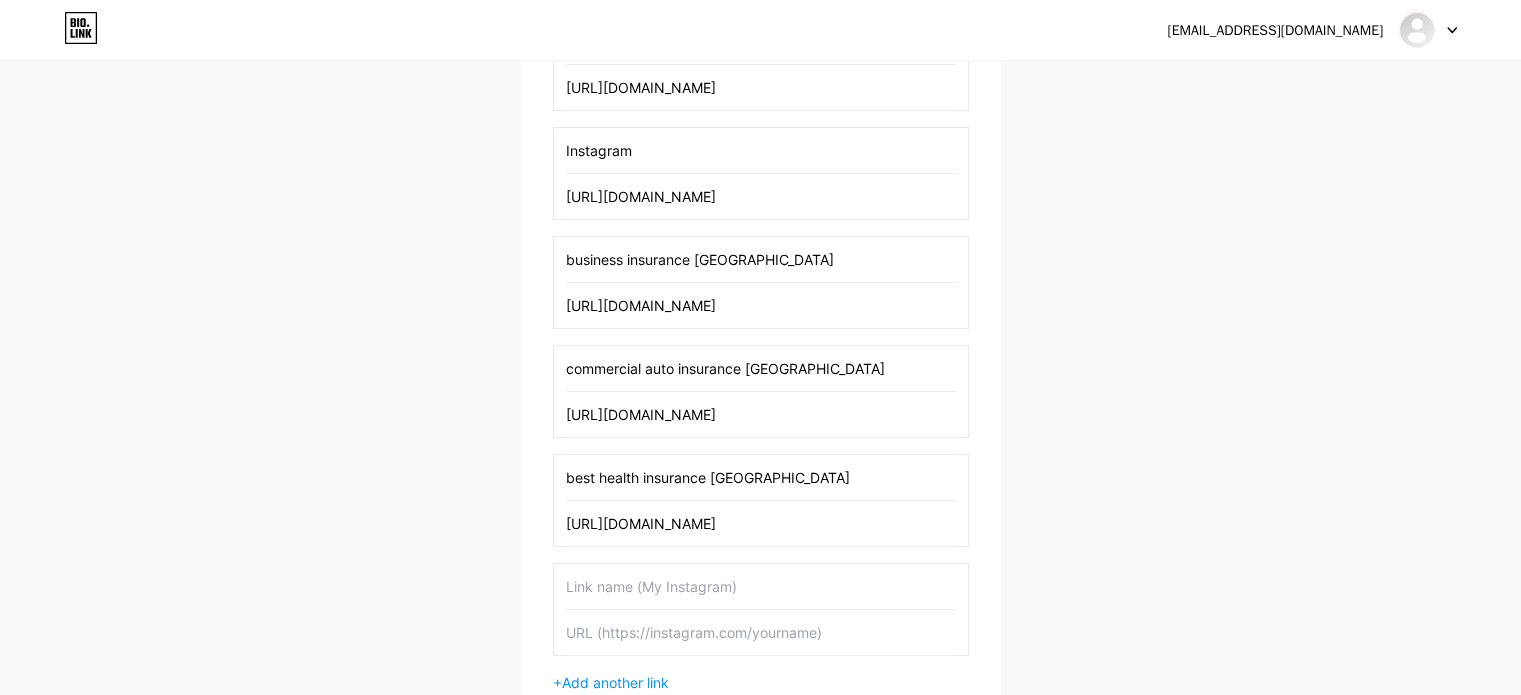 click at bounding box center (761, 632) 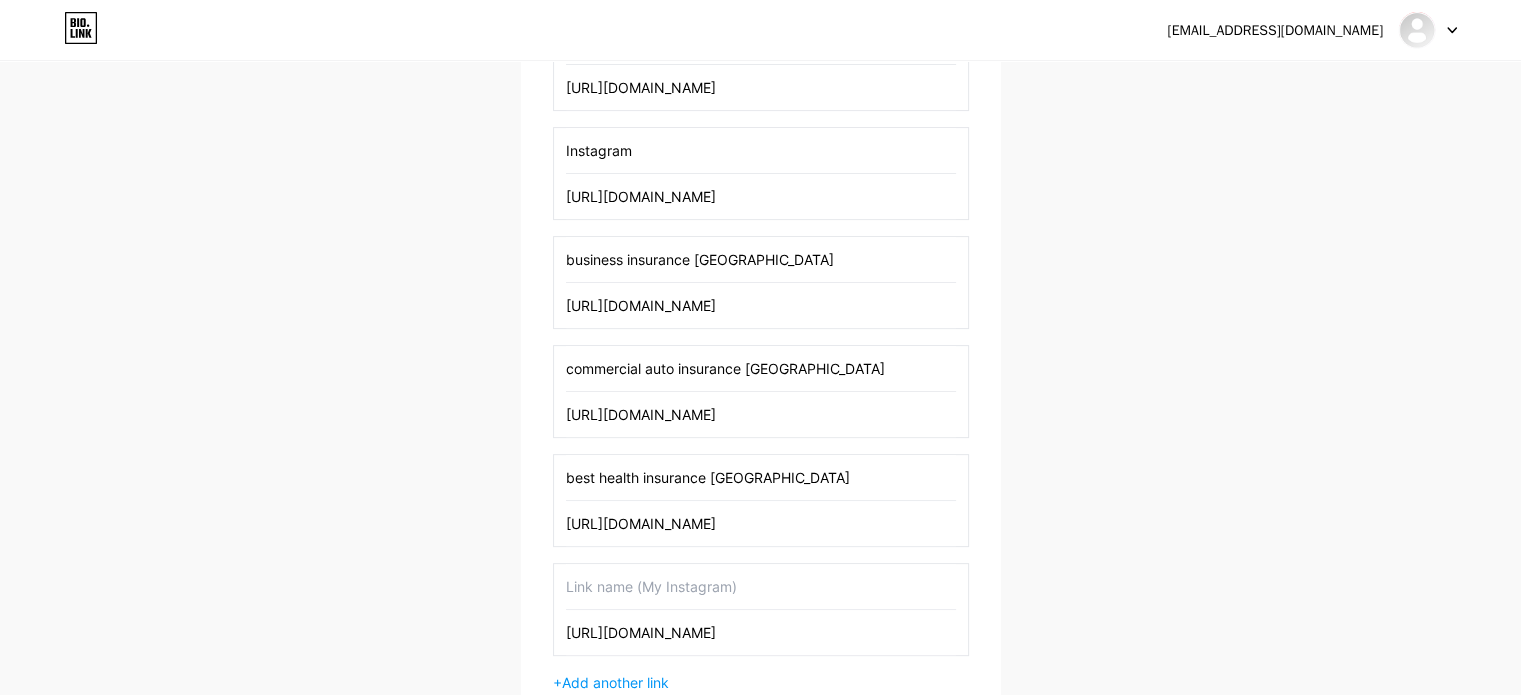 scroll, scrollTop: 0, scrollLeft: 24, axis: horizontal 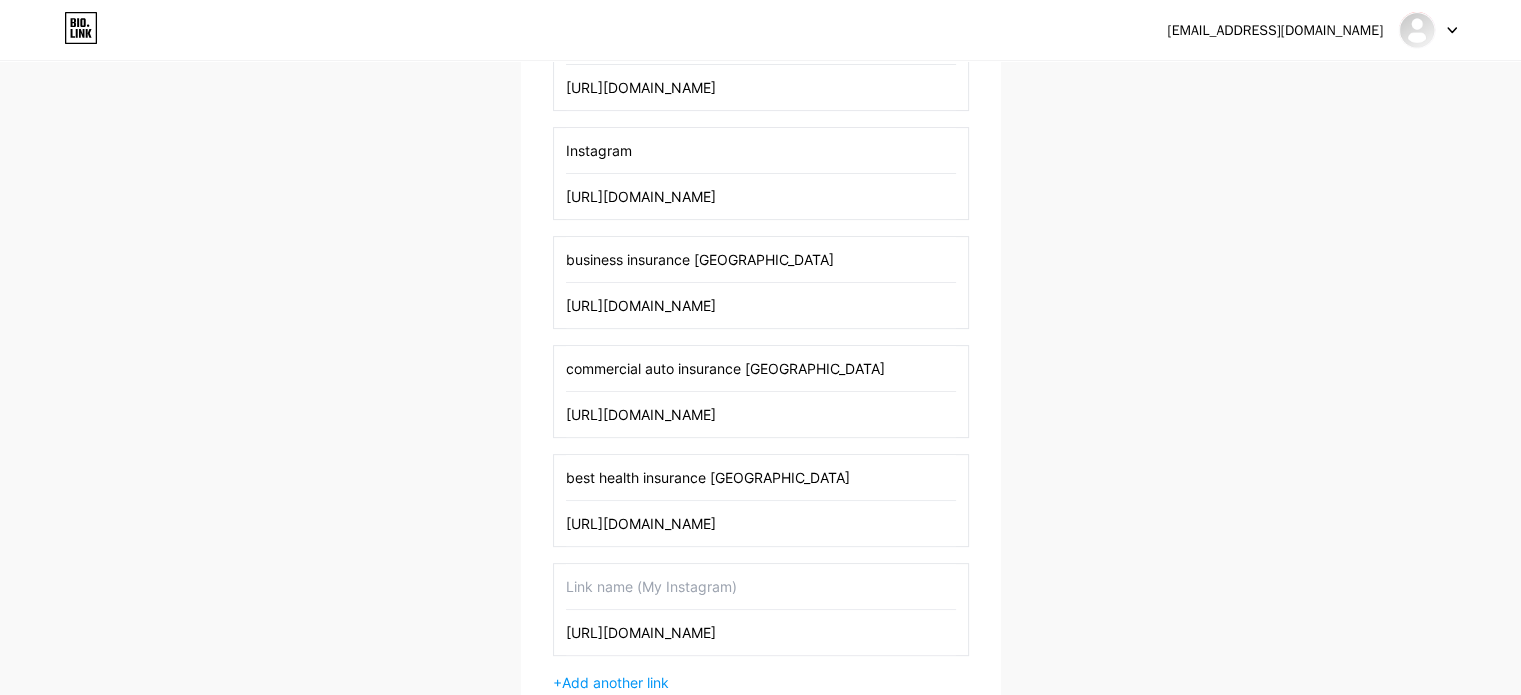 click at bounding box center (761, 586) 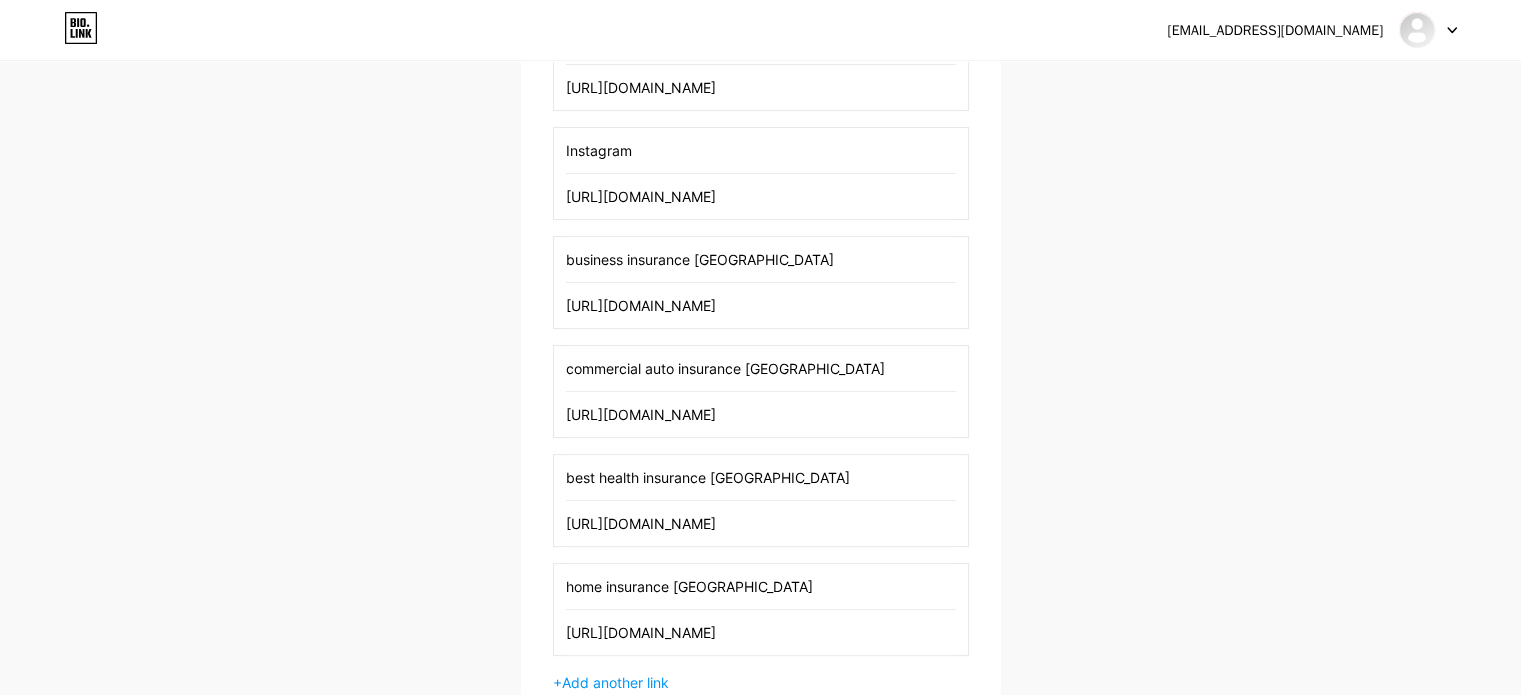 type on "home insurance [GEOGRAPHIC_DATA]" 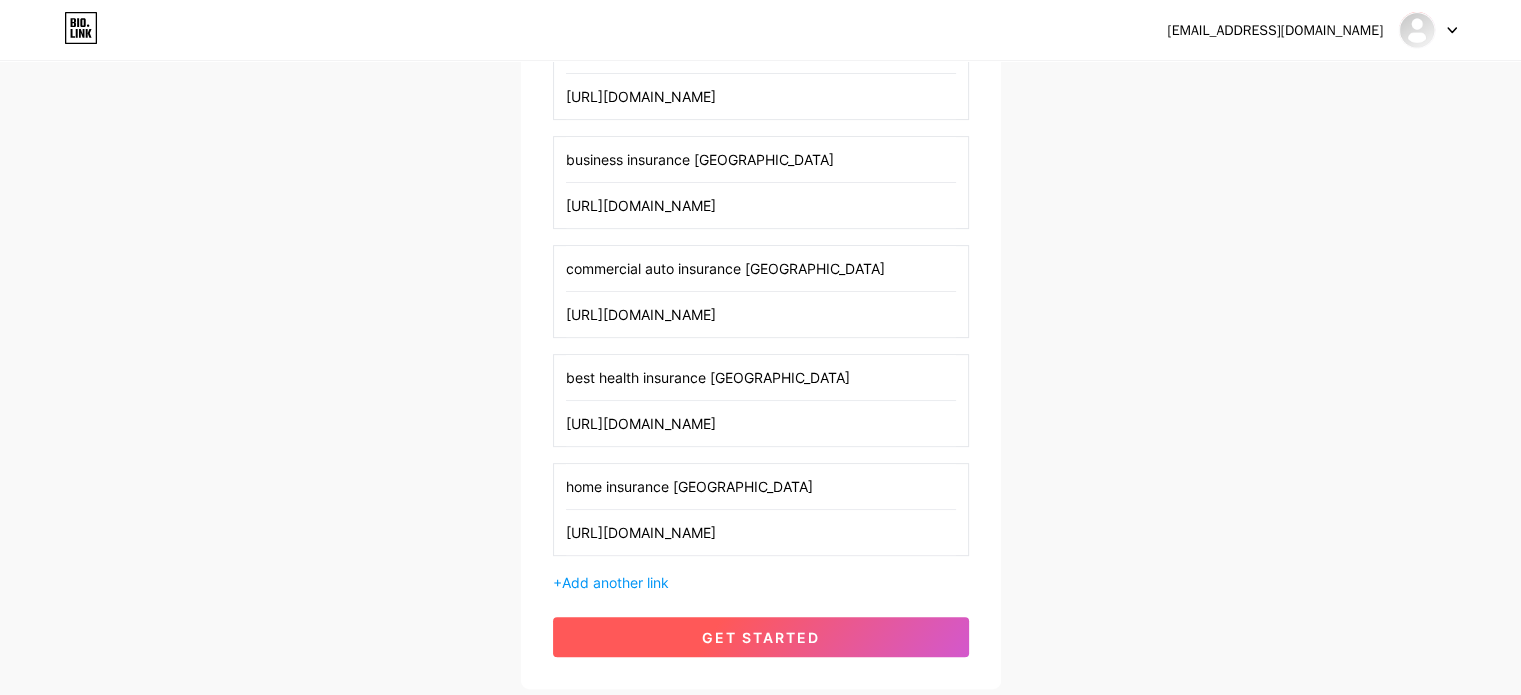 click on "get started" at bounding box center [761, 637] 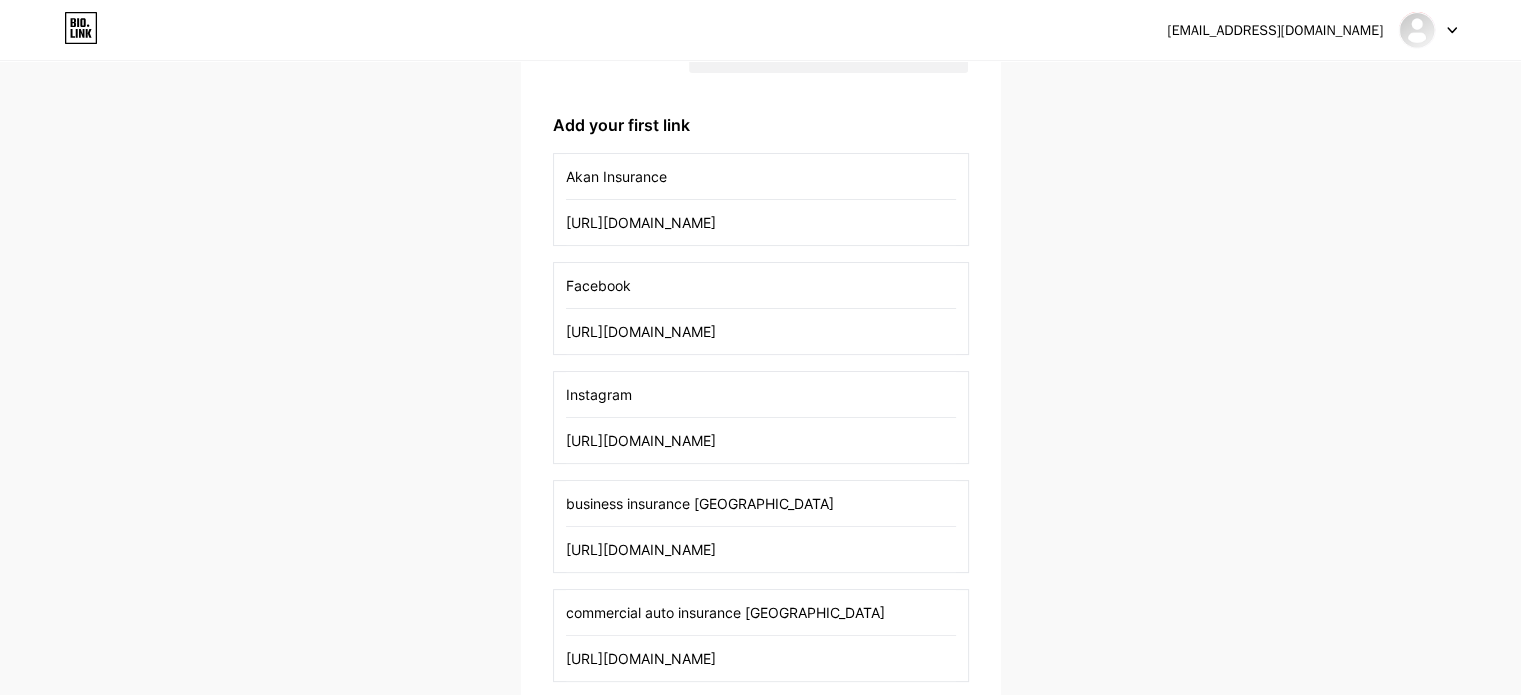 scroll, scrollTop: 214, scrollLeft: 0, axis: vertical 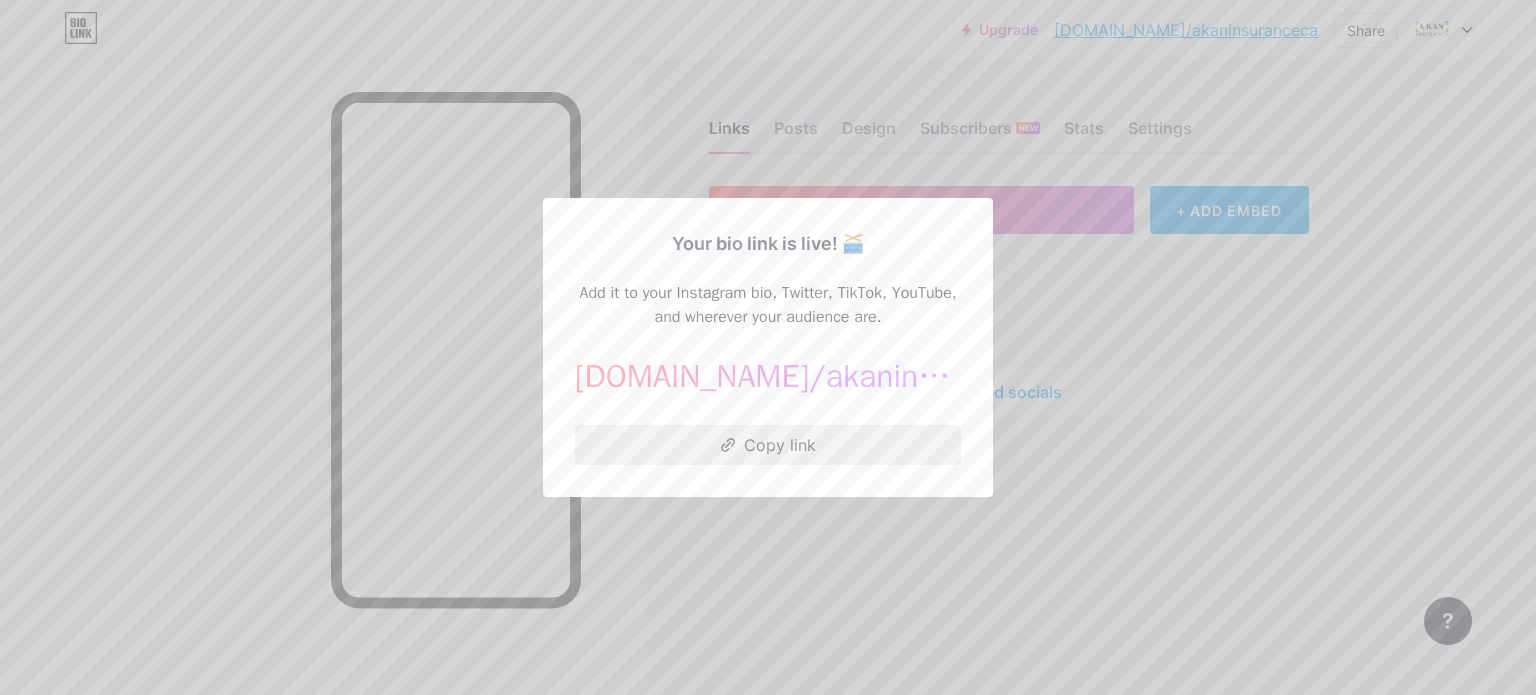click on "Copy link" at bounding box center [768, 445] 